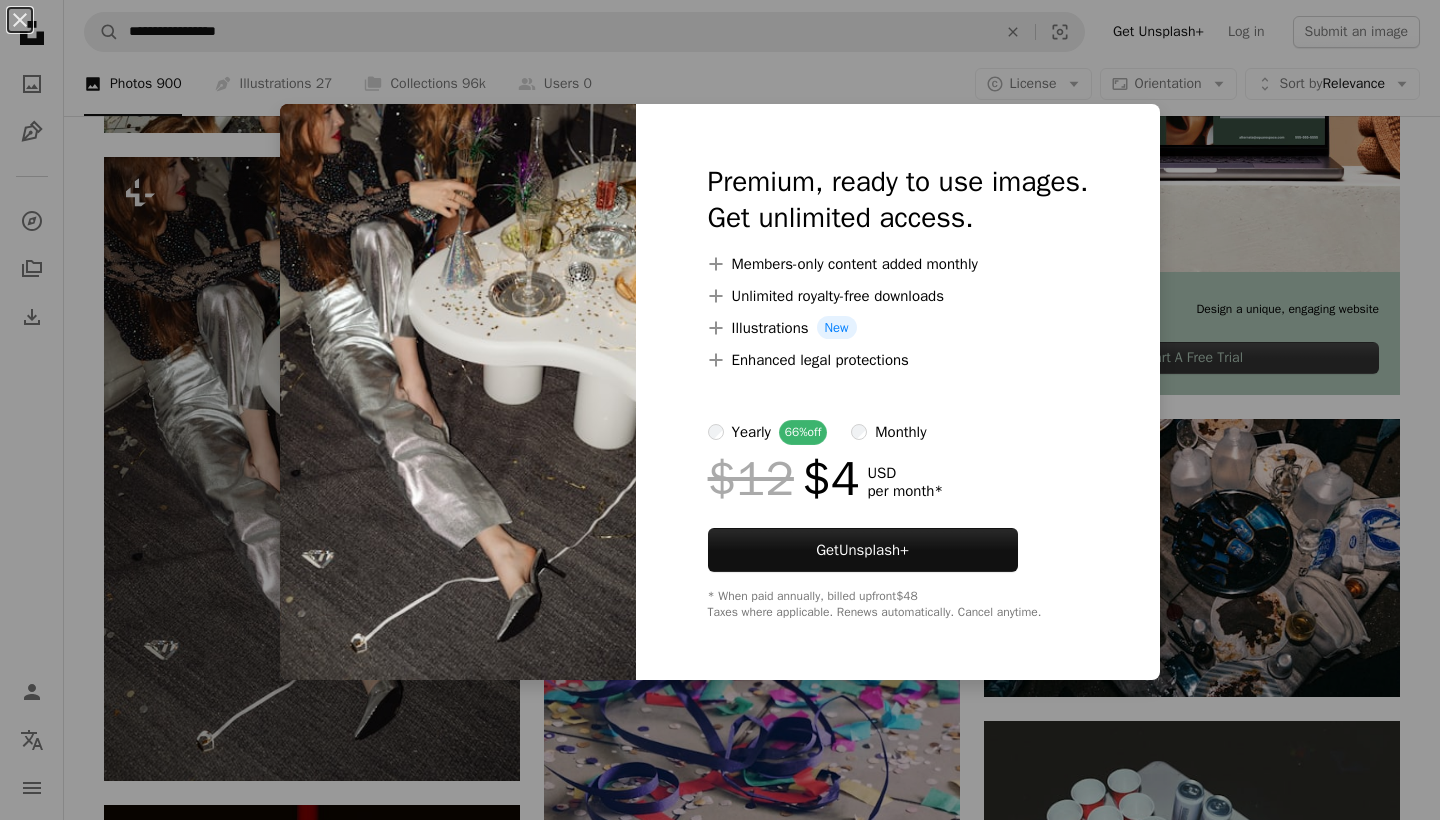 scroll, scrollTop: 643, scrollLeft: 0, axis: vertical 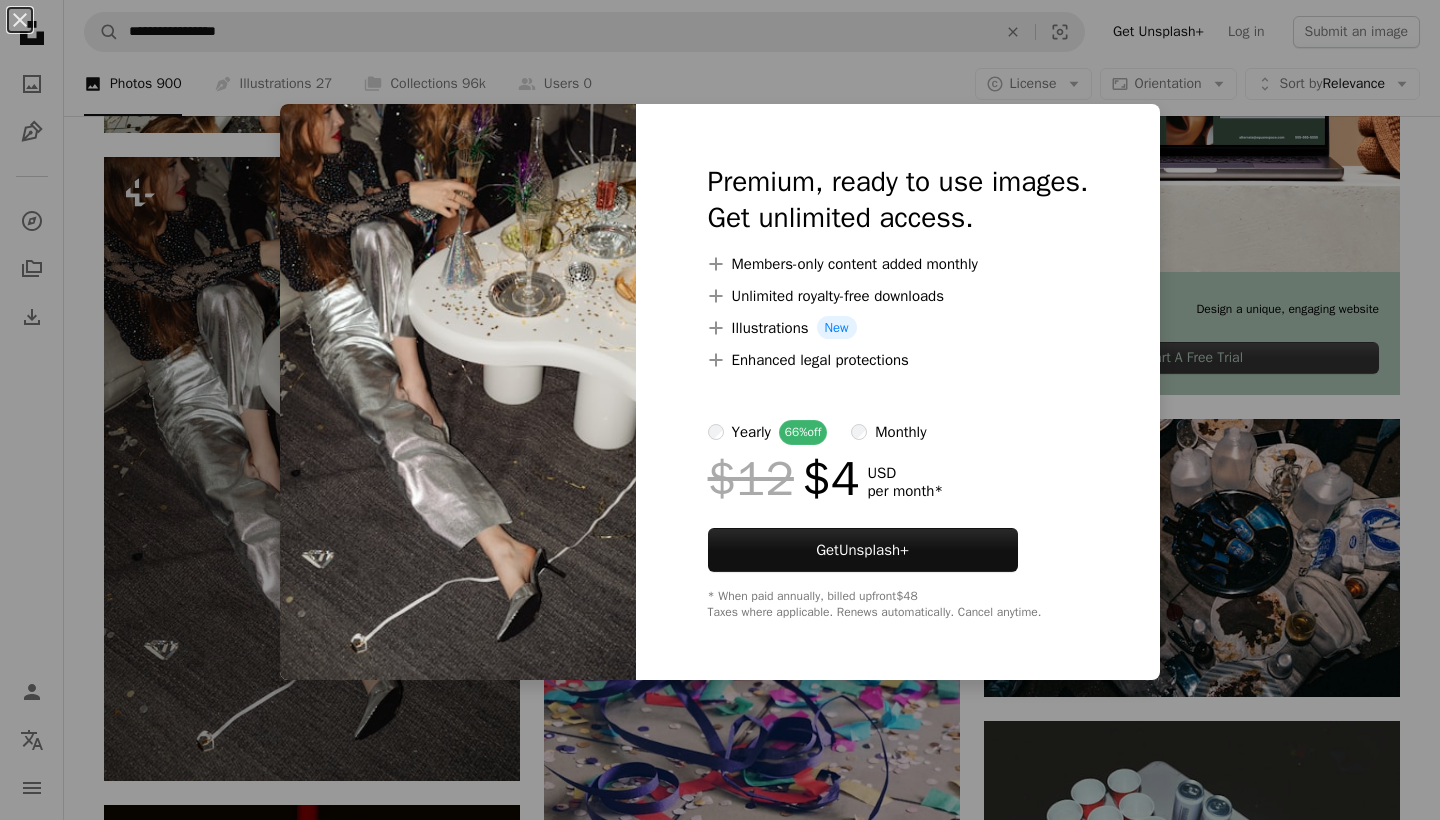 click on "An X shape Premium, ready to use images. Get unlimited access. A plus sign Members-only content added monthly A plus sign Unlimited royalty-free downloads A plus sign Illustrations  New A plus sign Enhanced legal protections yearly 66%  off monthly $12   $4 USD per month * Get  Unsplash+ * When paid annually, billed upfront  $48 Taxes where applicable. Renews automatically. Cancel anytime." at bounding box center (720, 410) 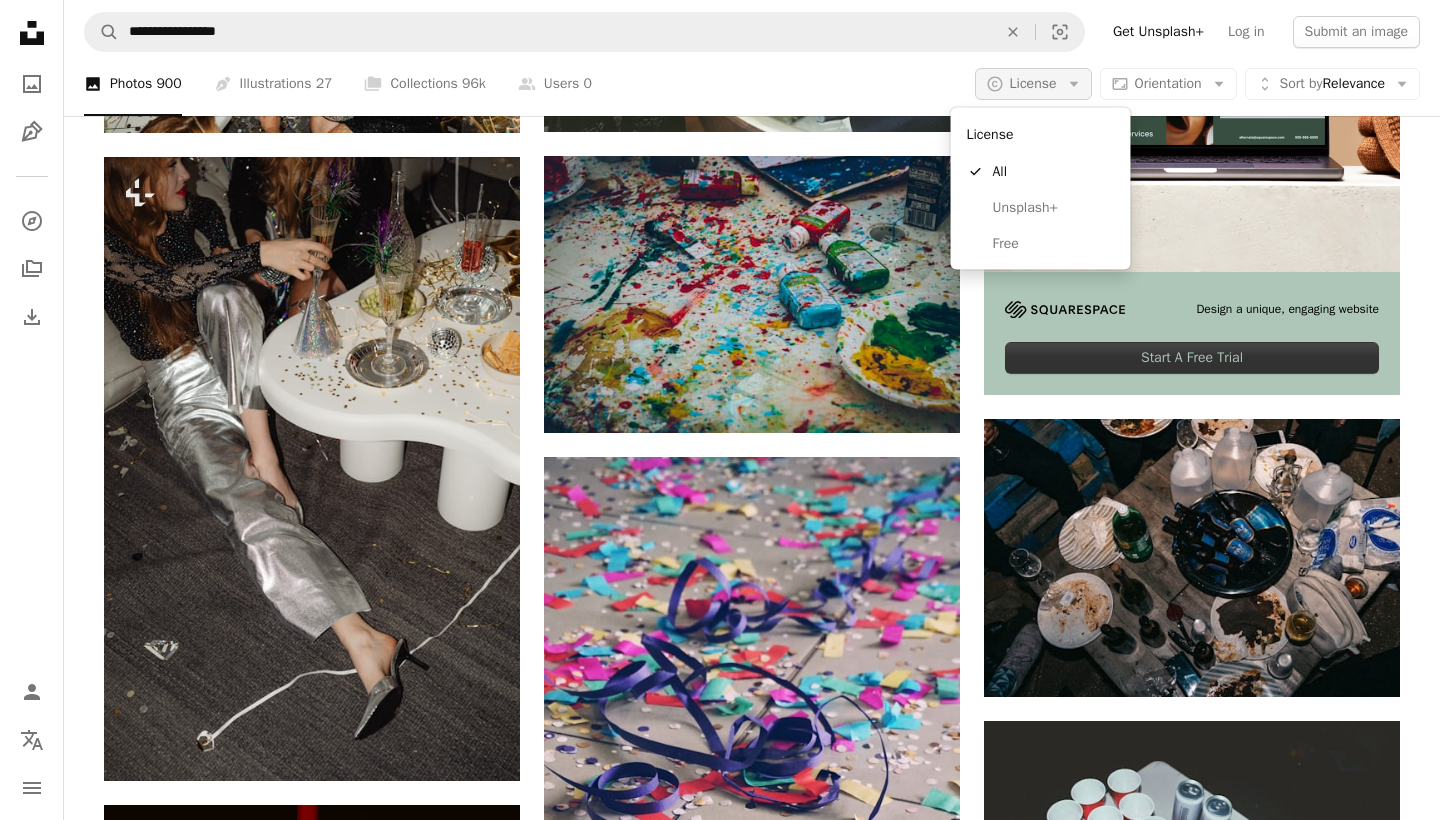 click on "A copyright icon © License Arrow down" at bounding box center (1033, 84) 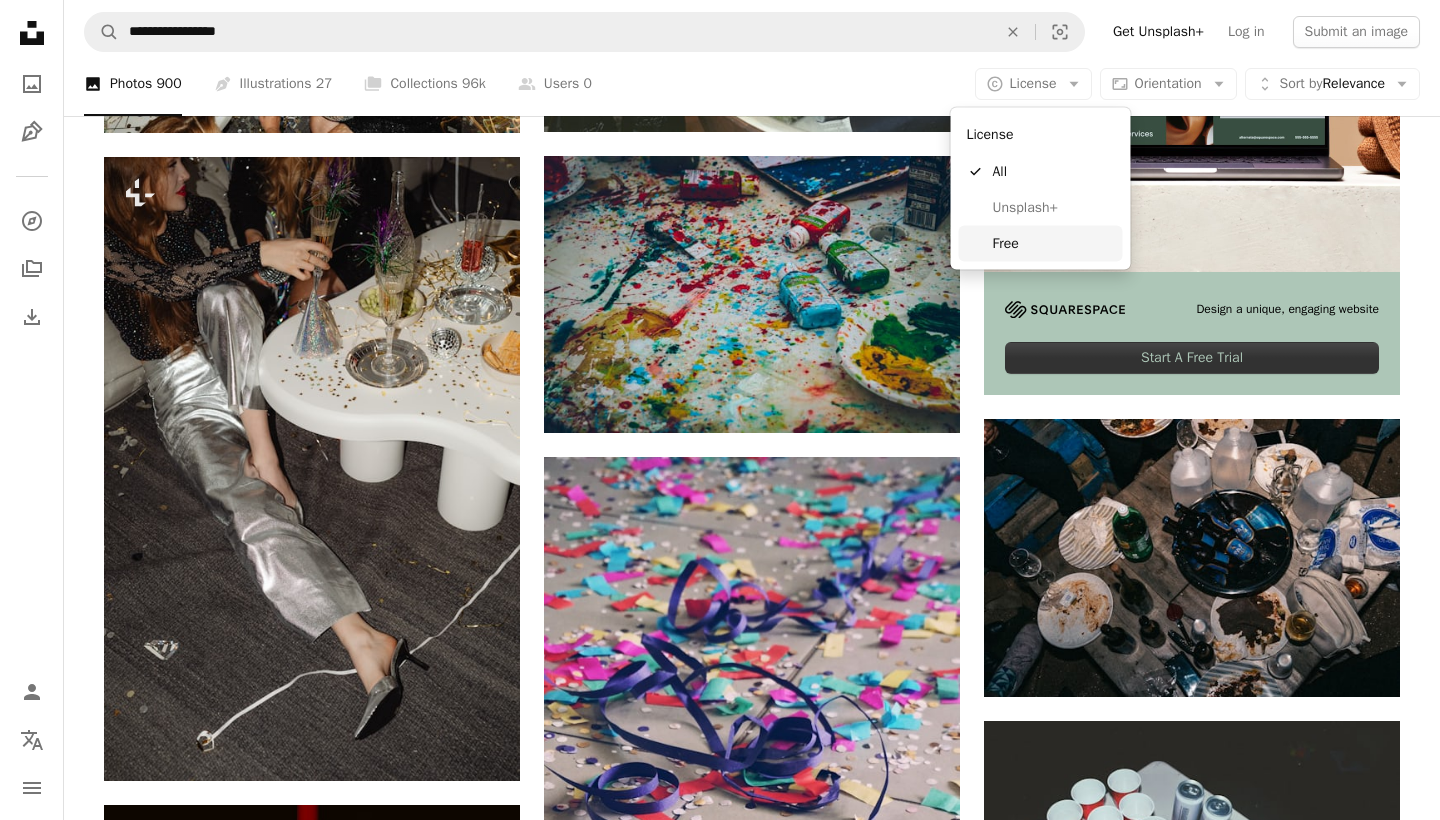 click on "Free" at bounding box center (1054, 243) 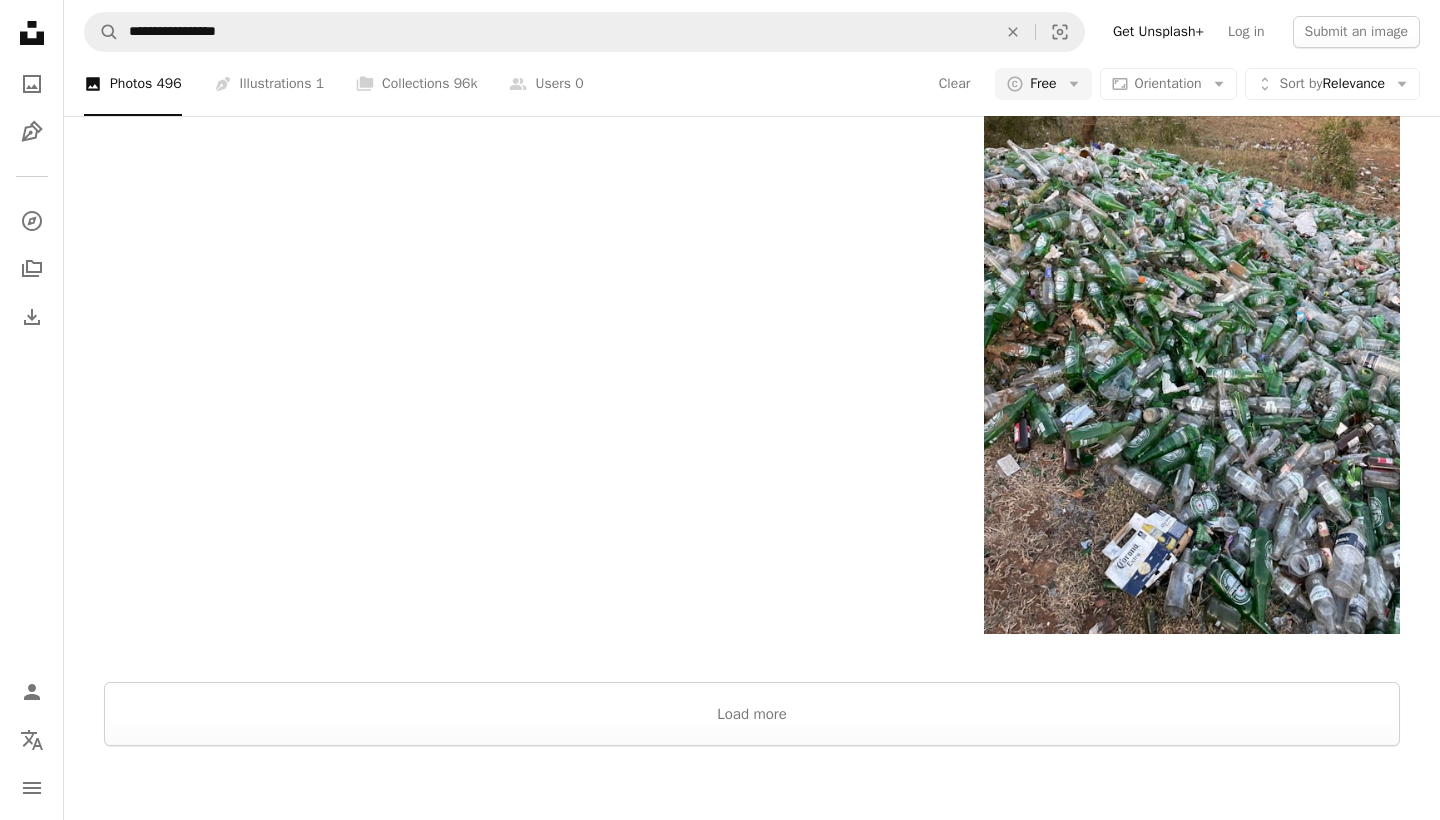 scroll, scrollTop: 3460, scrollLeft: 0, axis: vertical 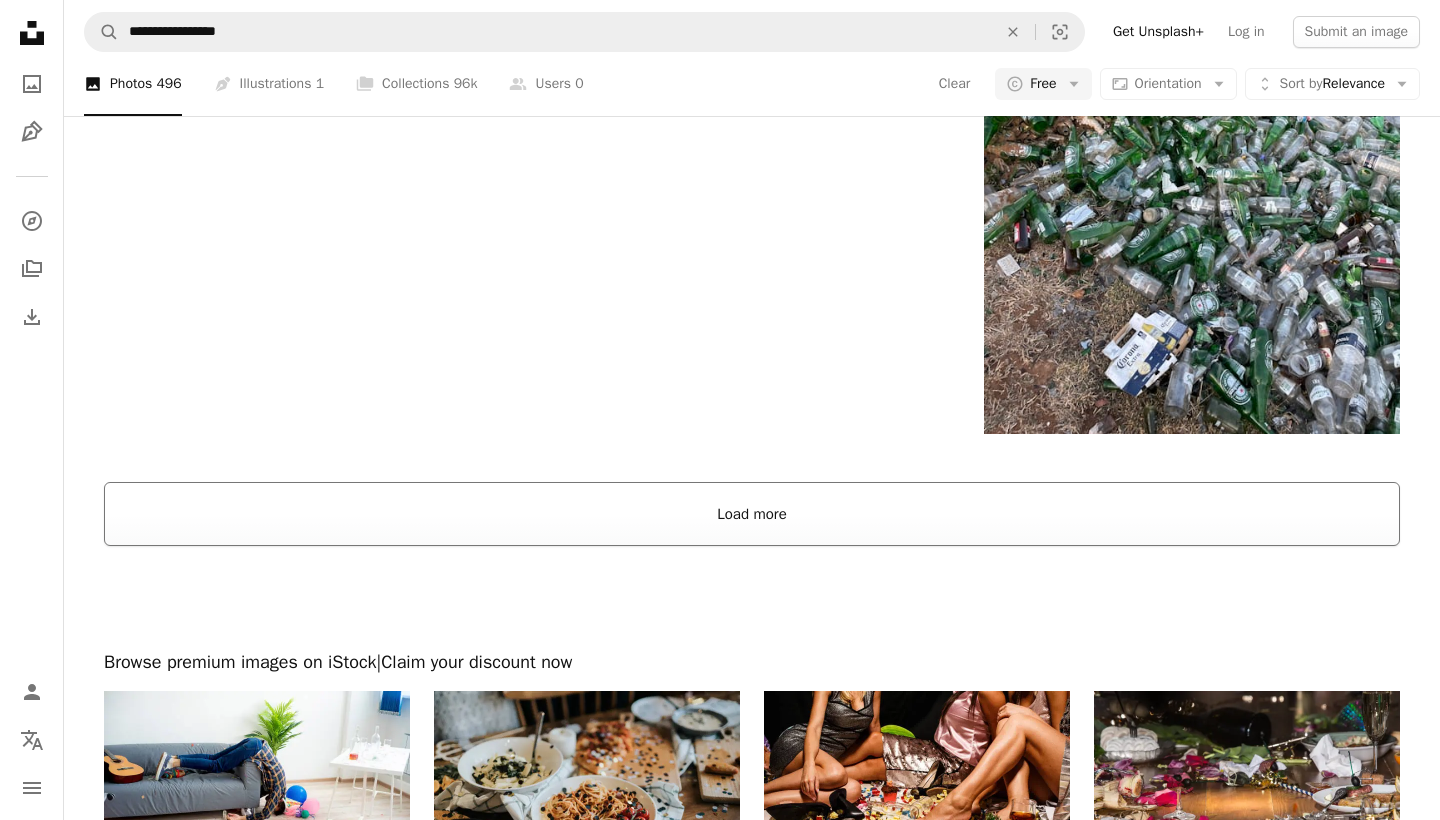 click on "Load more" at bounding box center [752, 514] 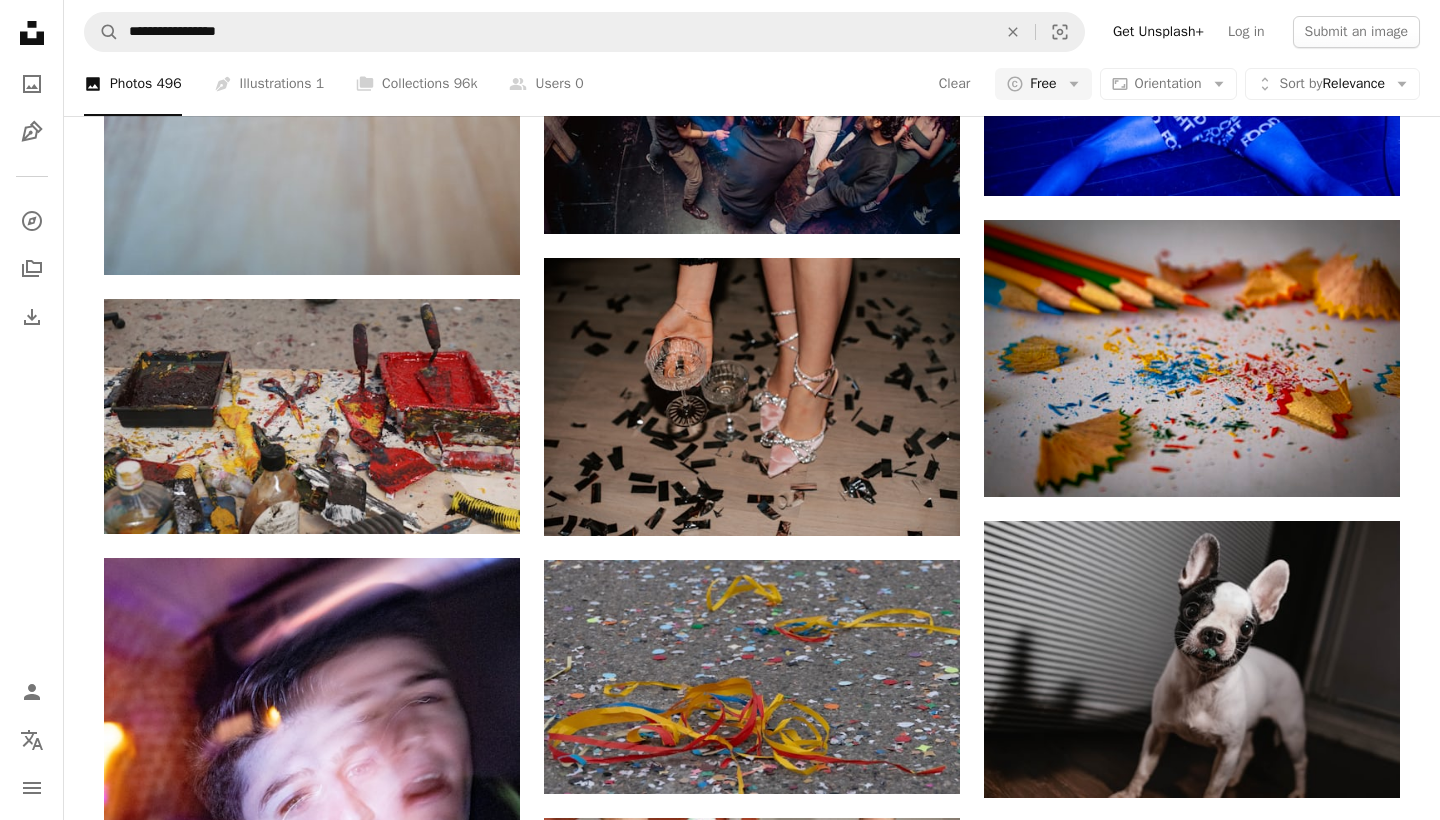 scroll, scrollTop: 10270, scrollLeft: 0, axis: vertical 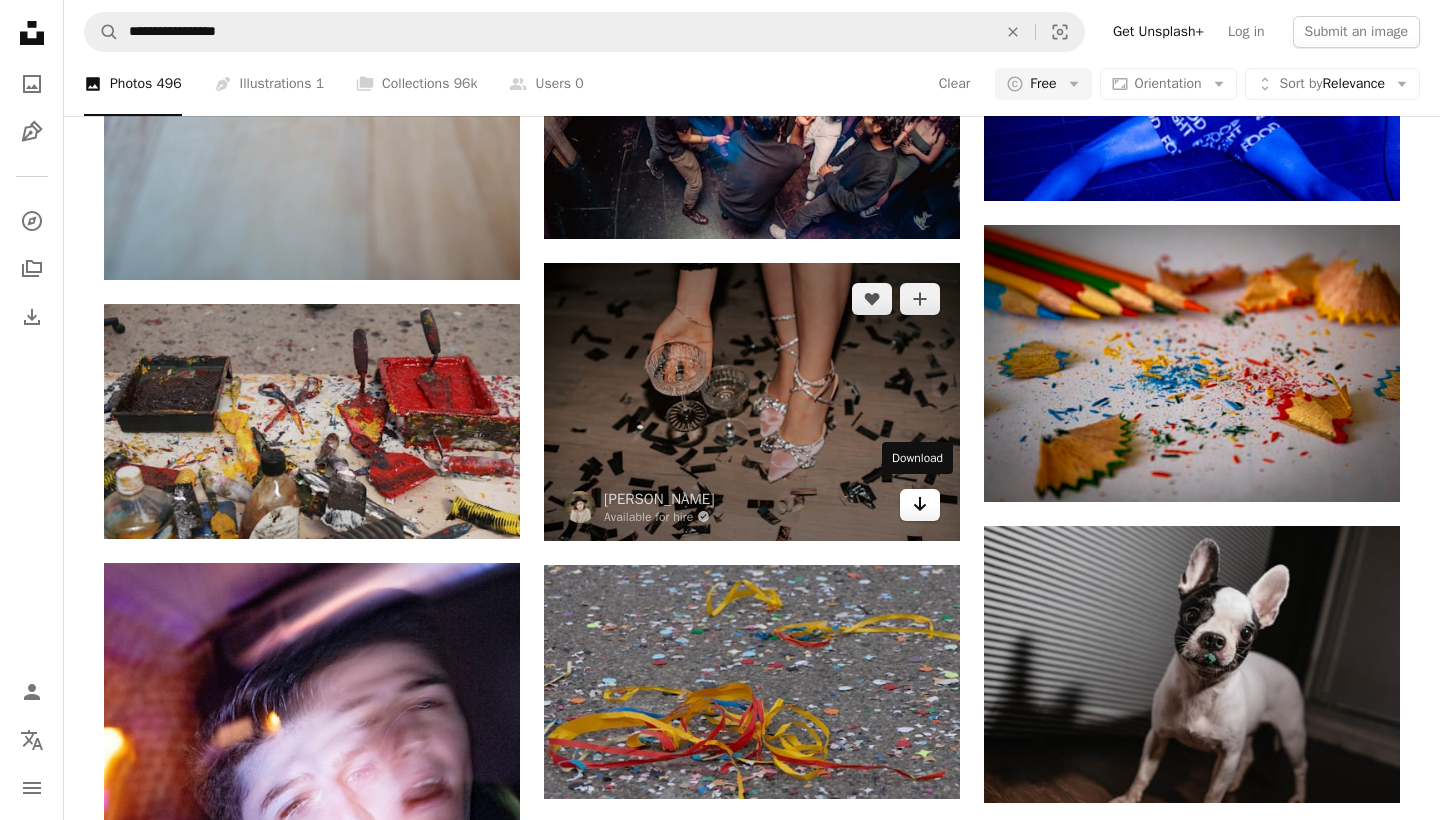 click on "Arrow pointing down" 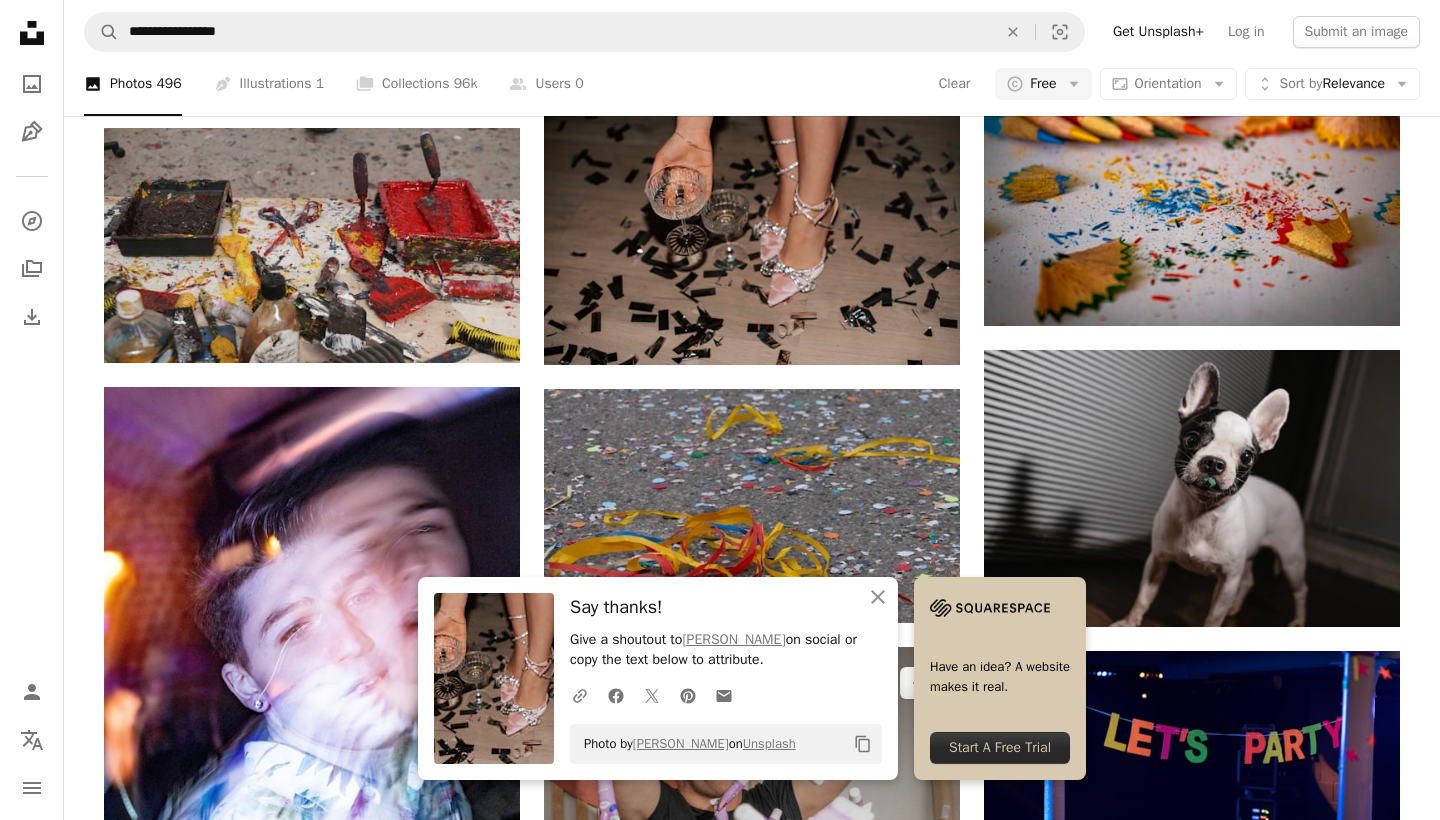 scroll, scrollTop: 10201, scrollLeft: 0, axis: vertical 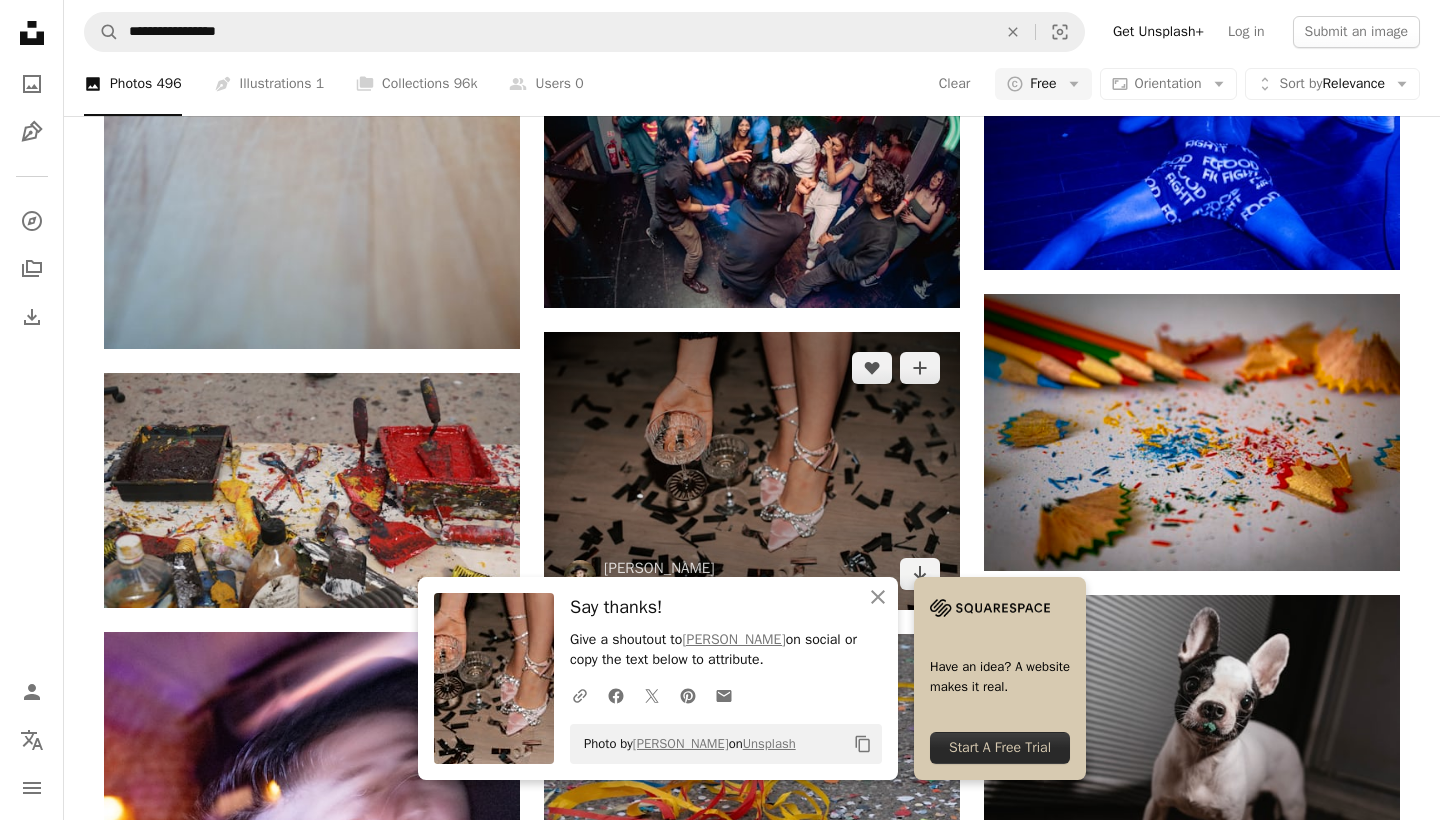 click at bounding box center [752, 471] 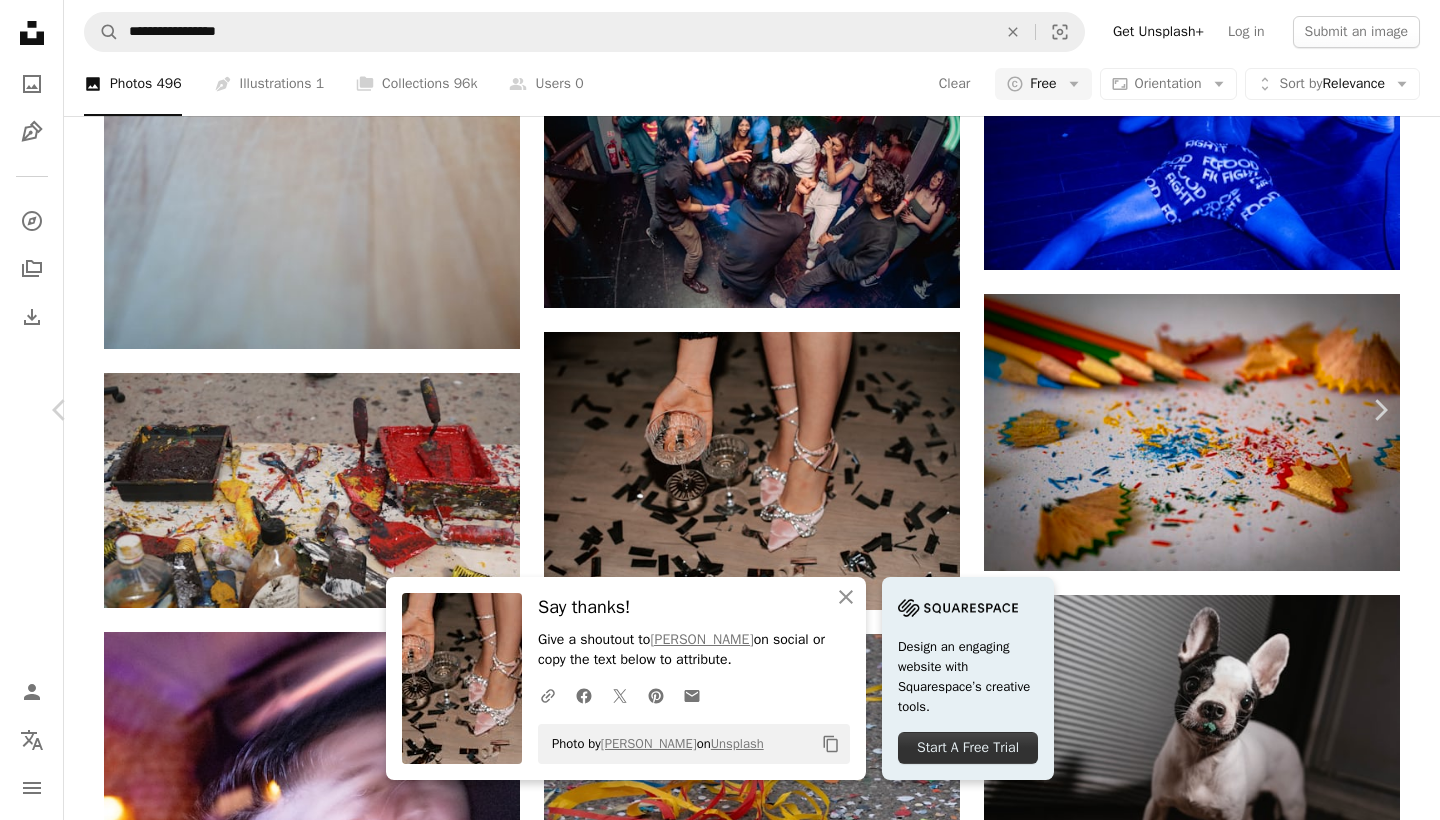 scroll, scrollTop: 12468, scrollLeft: 0, axis: vertical 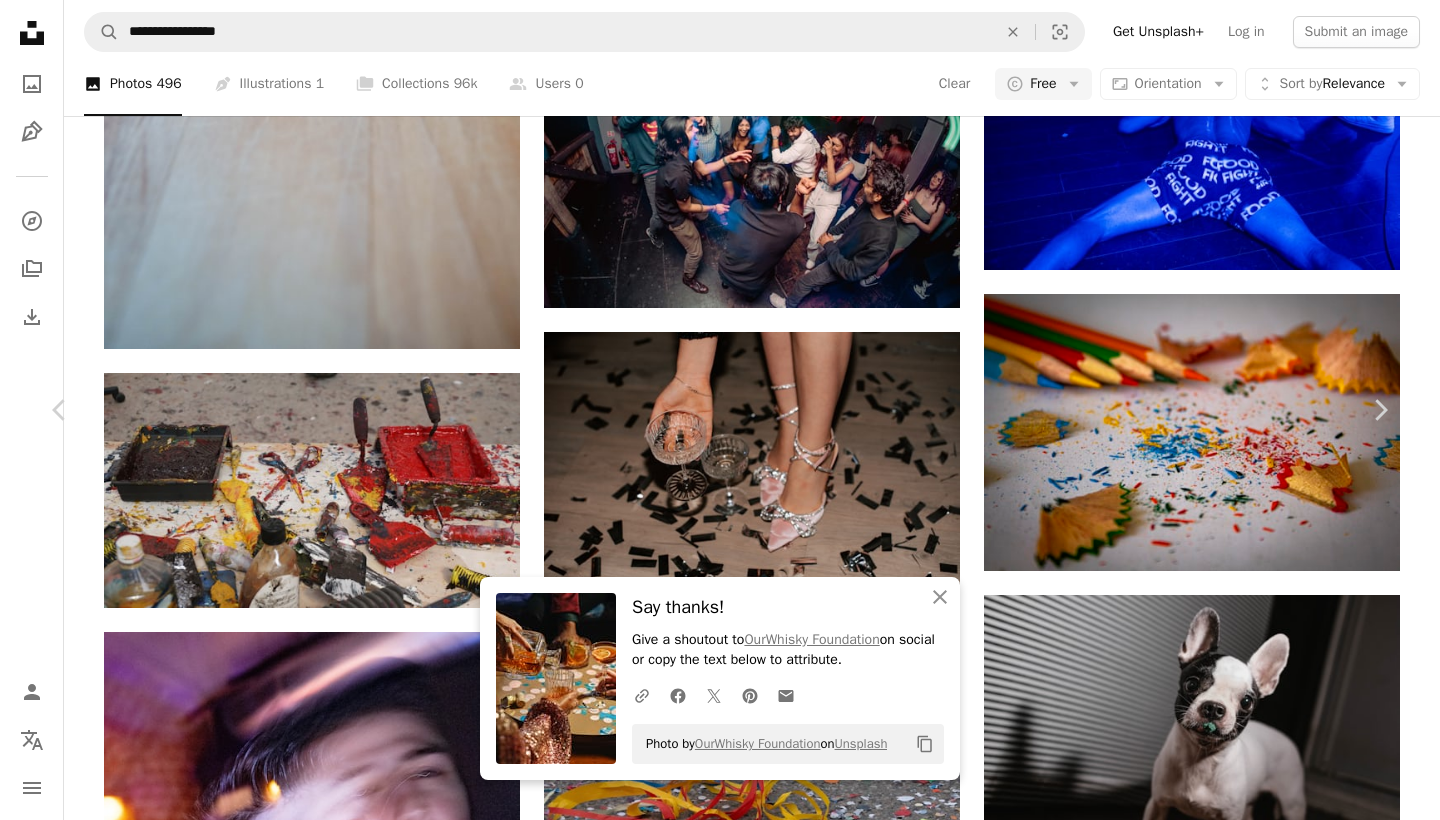 click on "A lock Download" at bounding box center [1229, 5273] 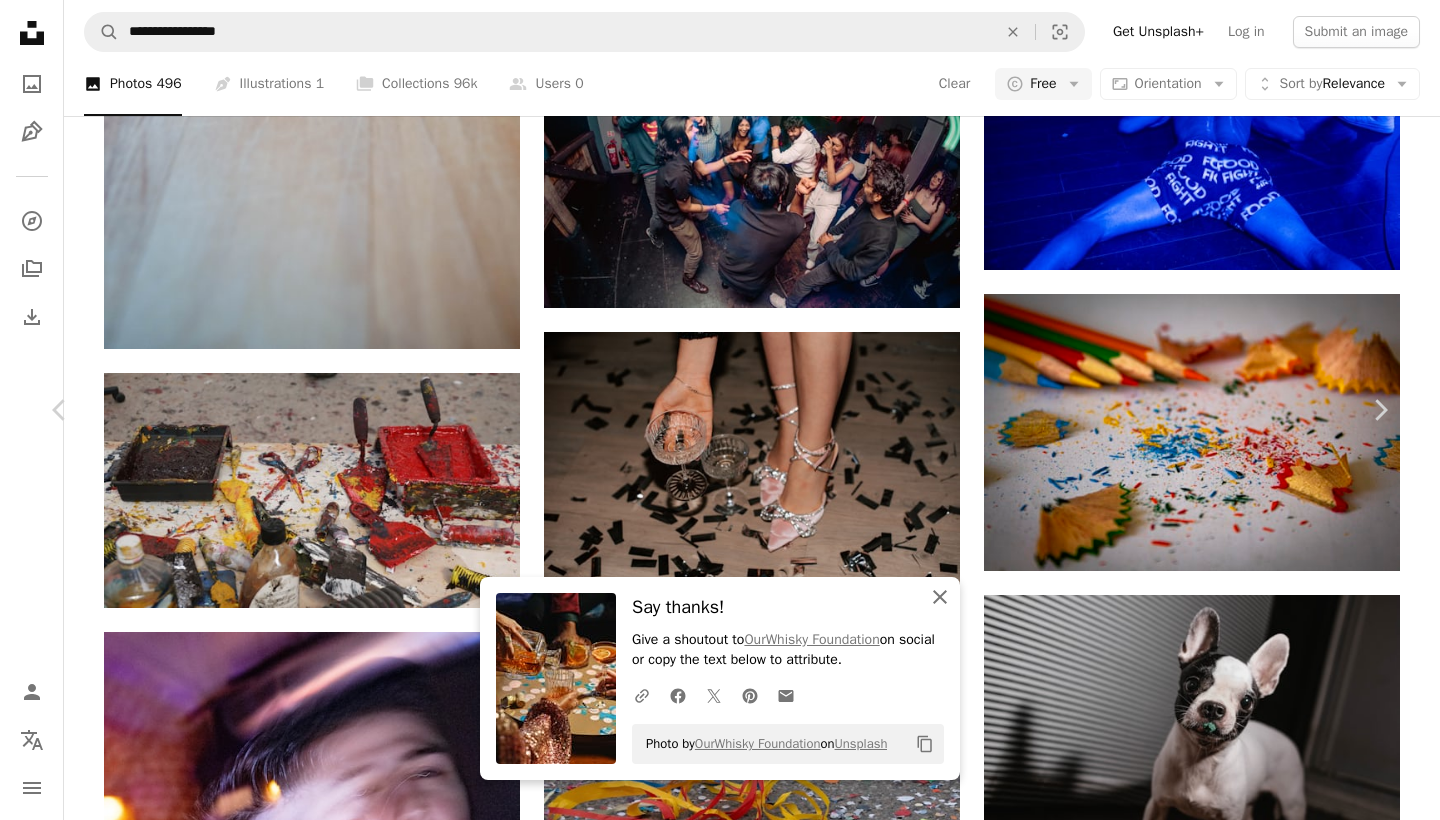 click on "An X shape" 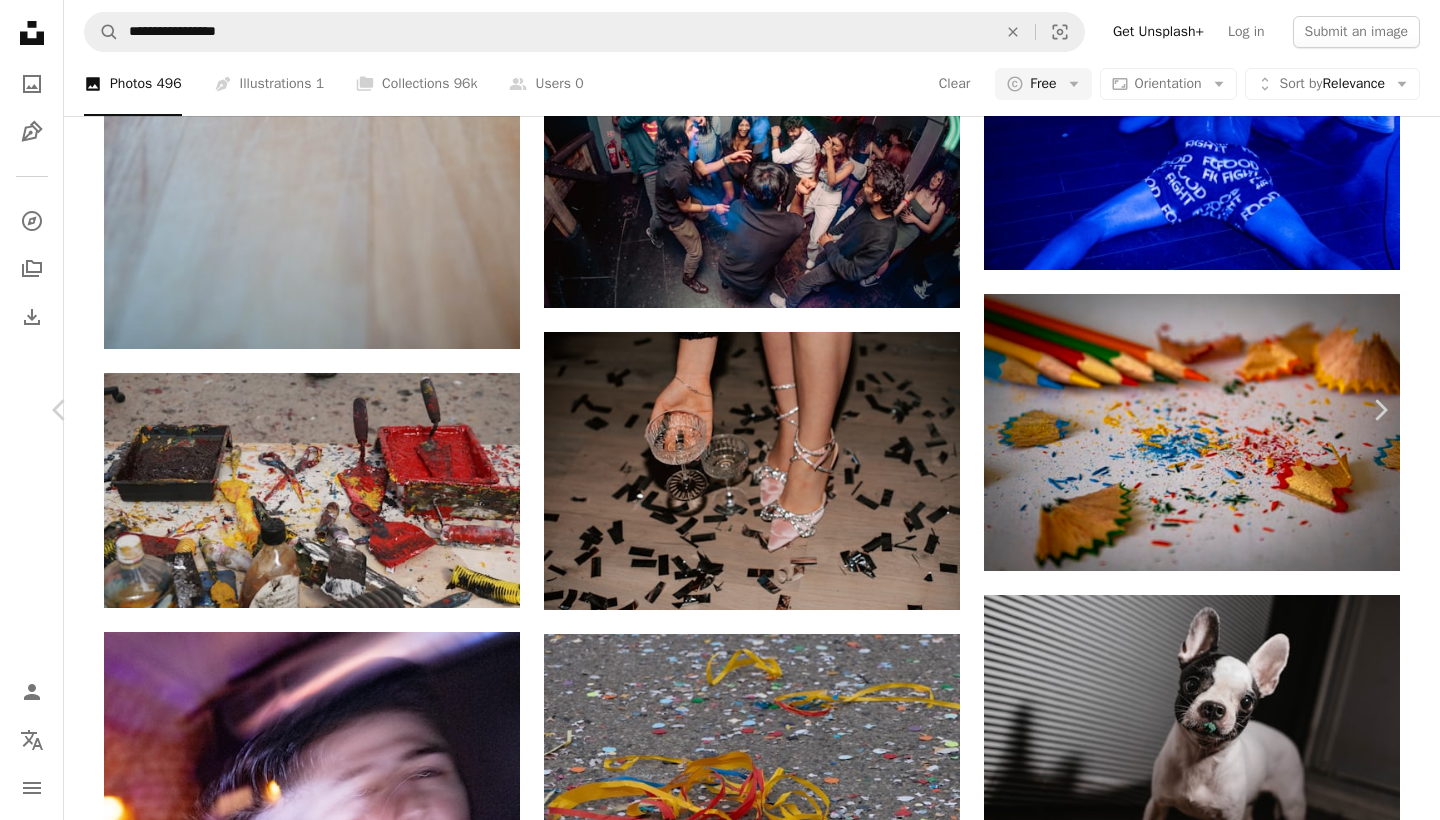 click on "Premium, ready to use images. Get unlimited access. A plus sign Members-only content added monthly A plus sign Unlimited royalty-free downloads A plus sign Illustrations  New A plus sign Enhanced legal protections yearly 66%  off monthly $12   $4 USD per month * Get  Unsplash+ * When paid annually, billed upfront  $48 Taxes where applicable. Renews automatically. Cancel anytime." at bounding box center (898, 5157) 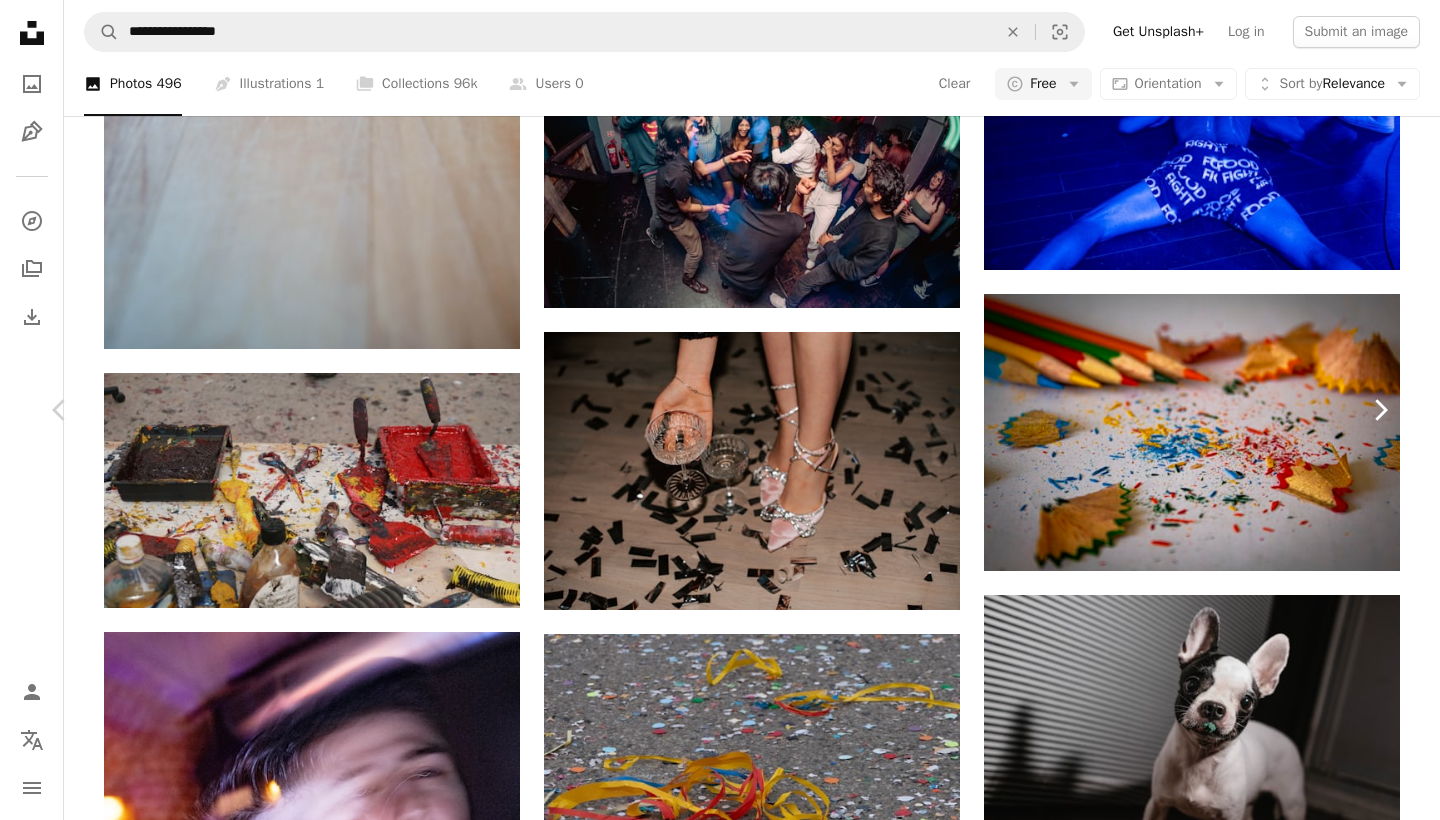 click on "Chevron right" at bounding box center [1380, 410] 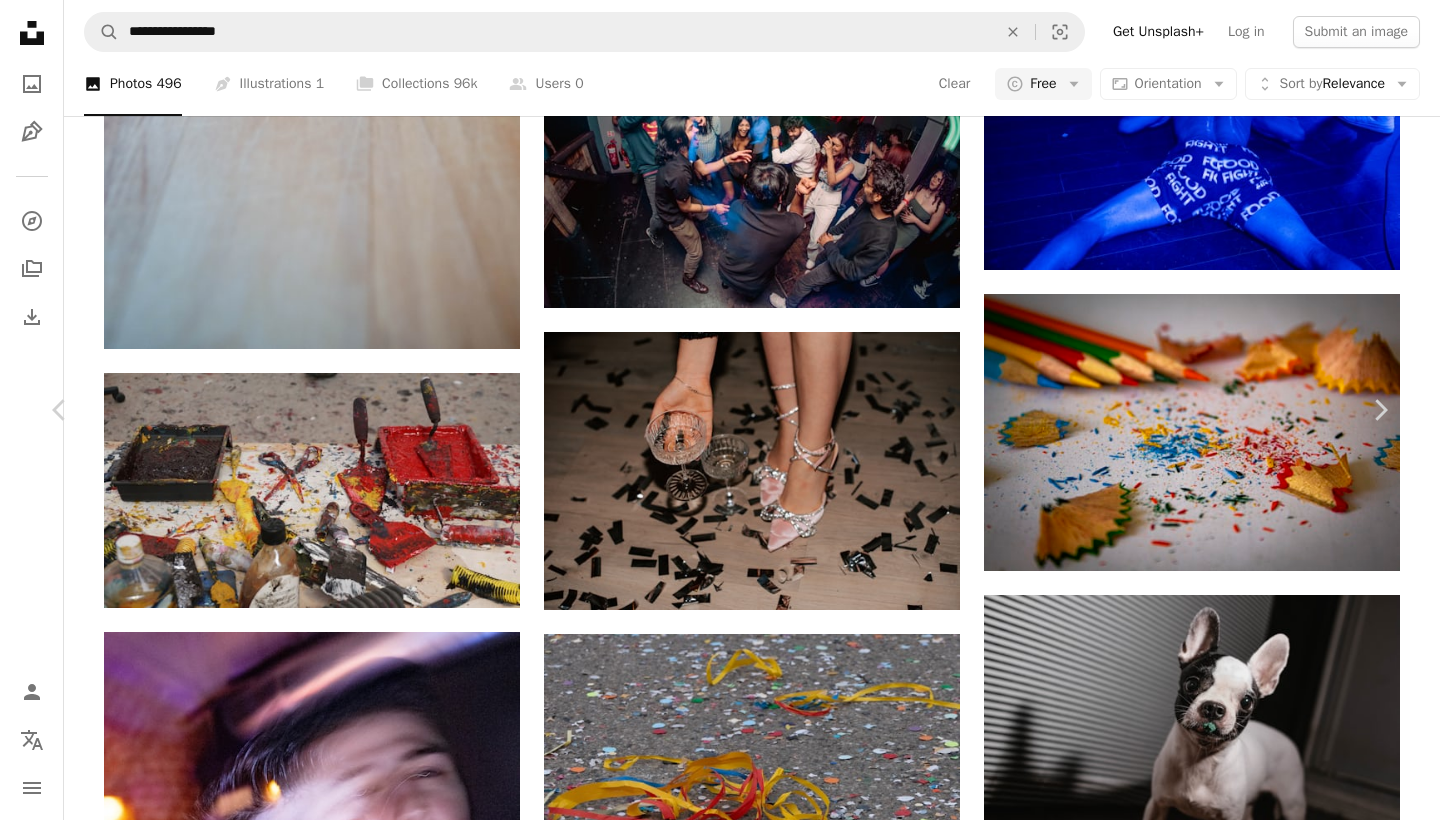 scroll, scrollTop: 36402, scrollLeft: 0, axis: vertical 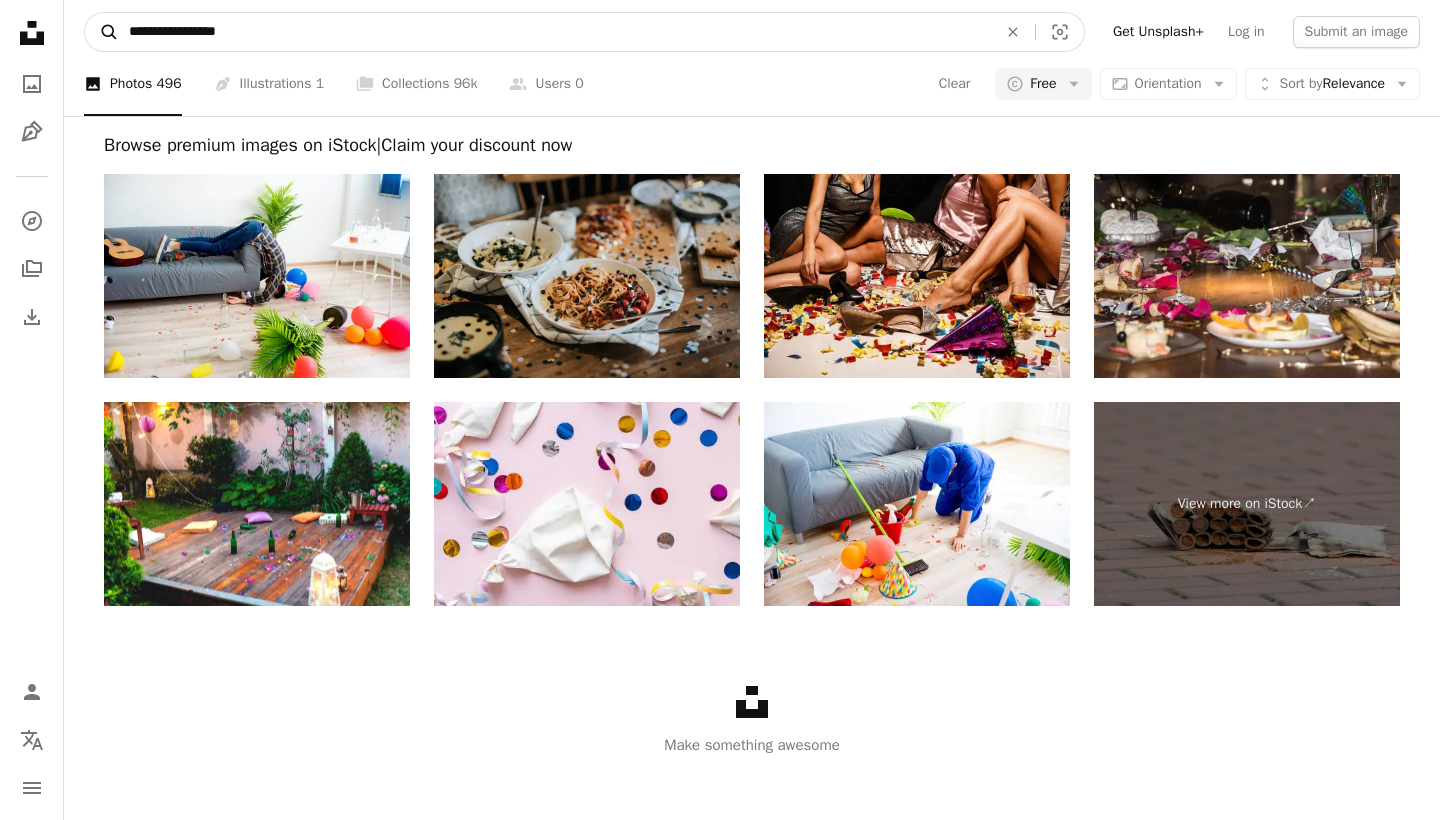 drag, startPoint x: 556, startPoint y: 40, endPoint x: 112, endPoint y: 21, distance: 444.40634 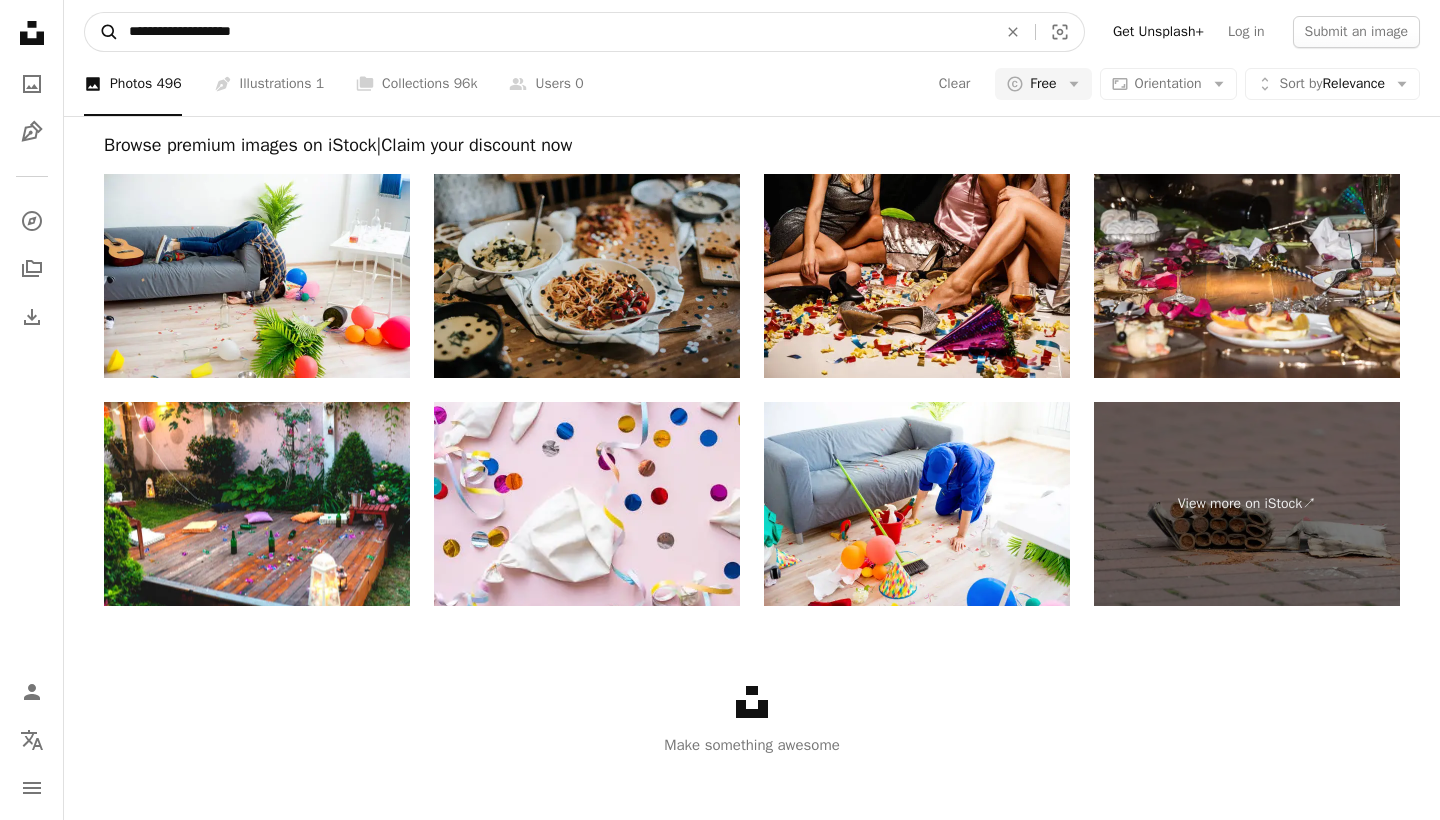 type on "**********" 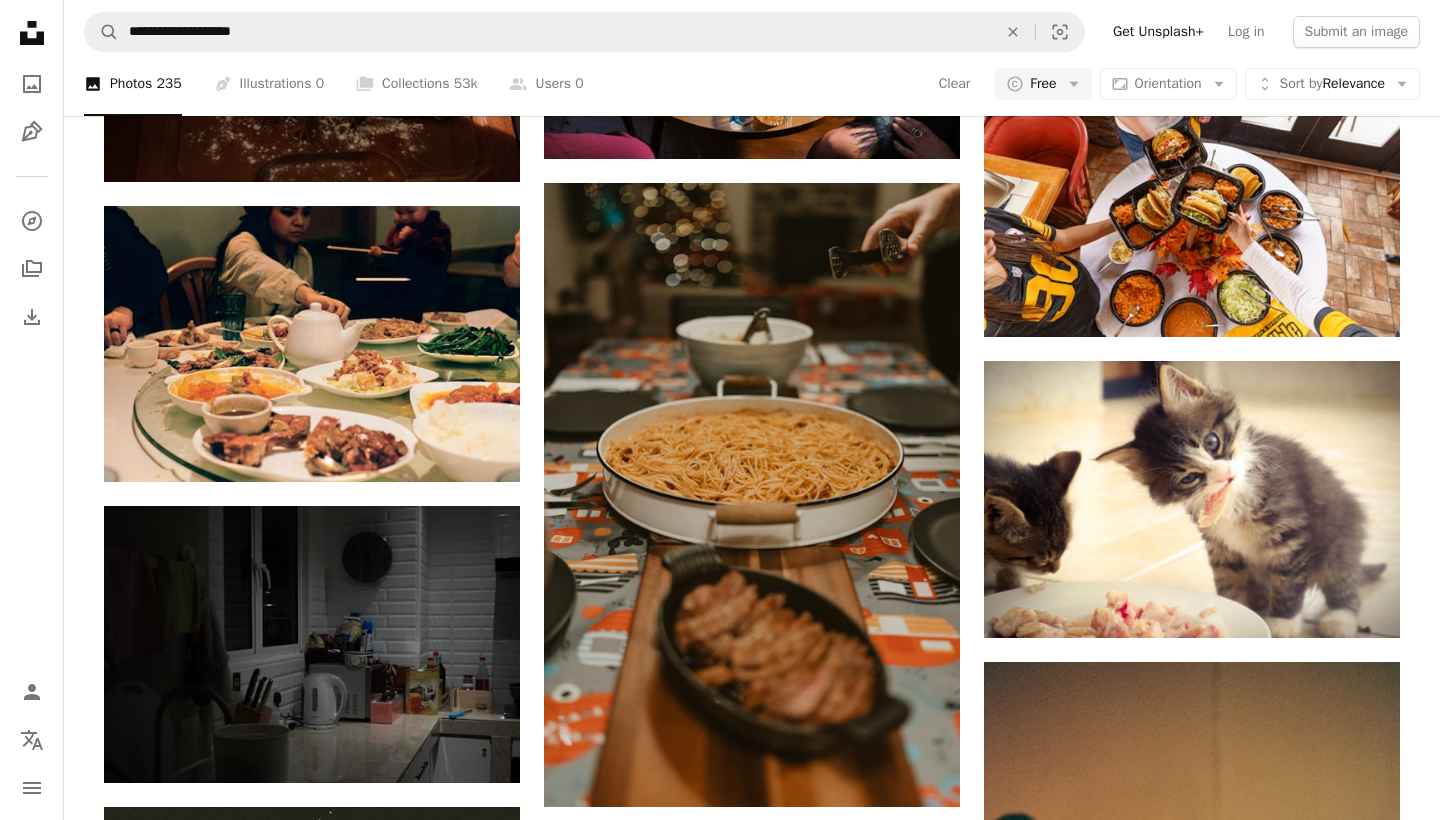 scroll, scrollTop: 11138, scrollLeft: 0, axis: vertical 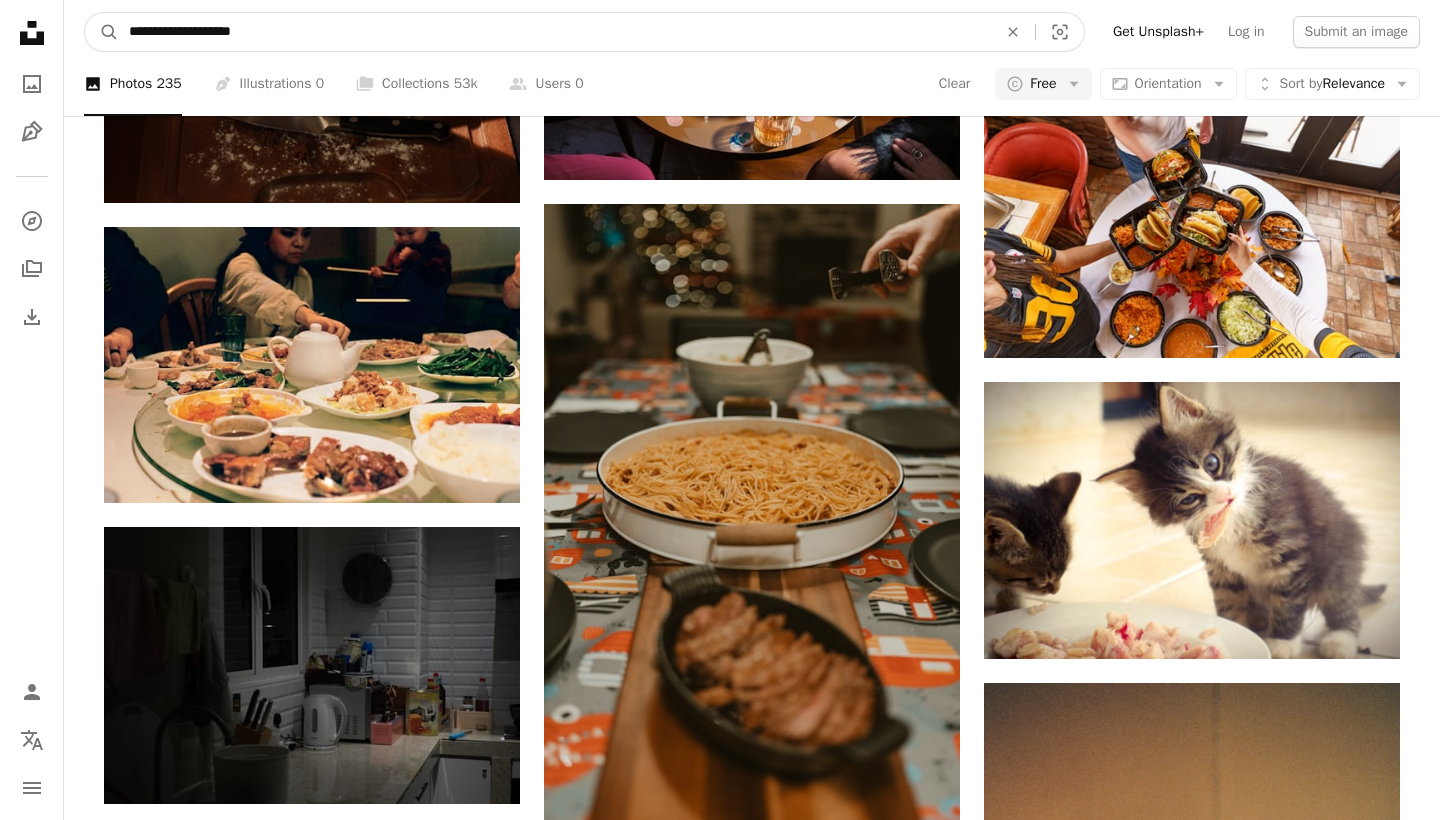 drag, startPoint x: 280, startPoint y: 38, endPoint x: 48, endPoint y: -7, distance: 236.32393 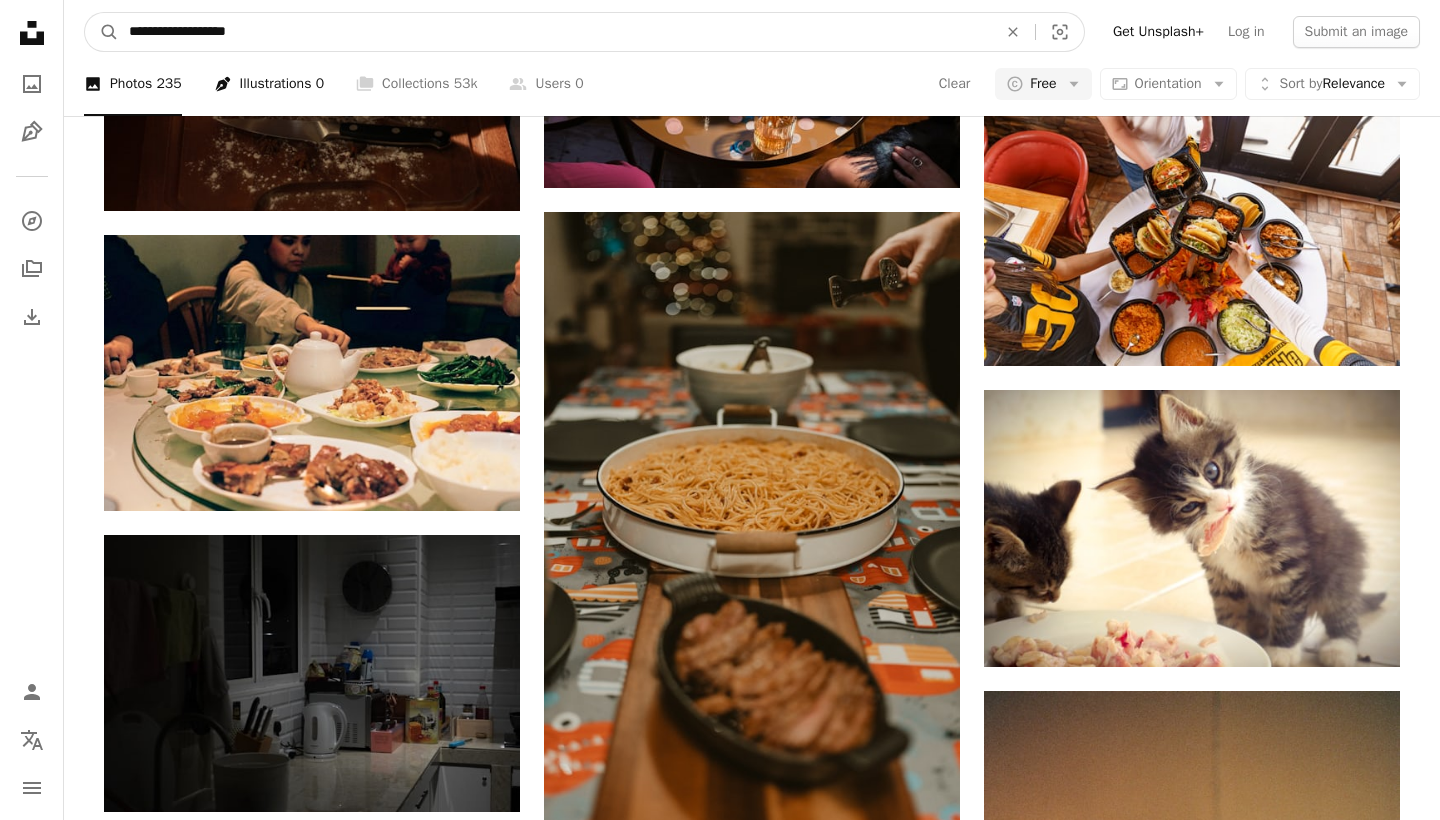 type on "**********" 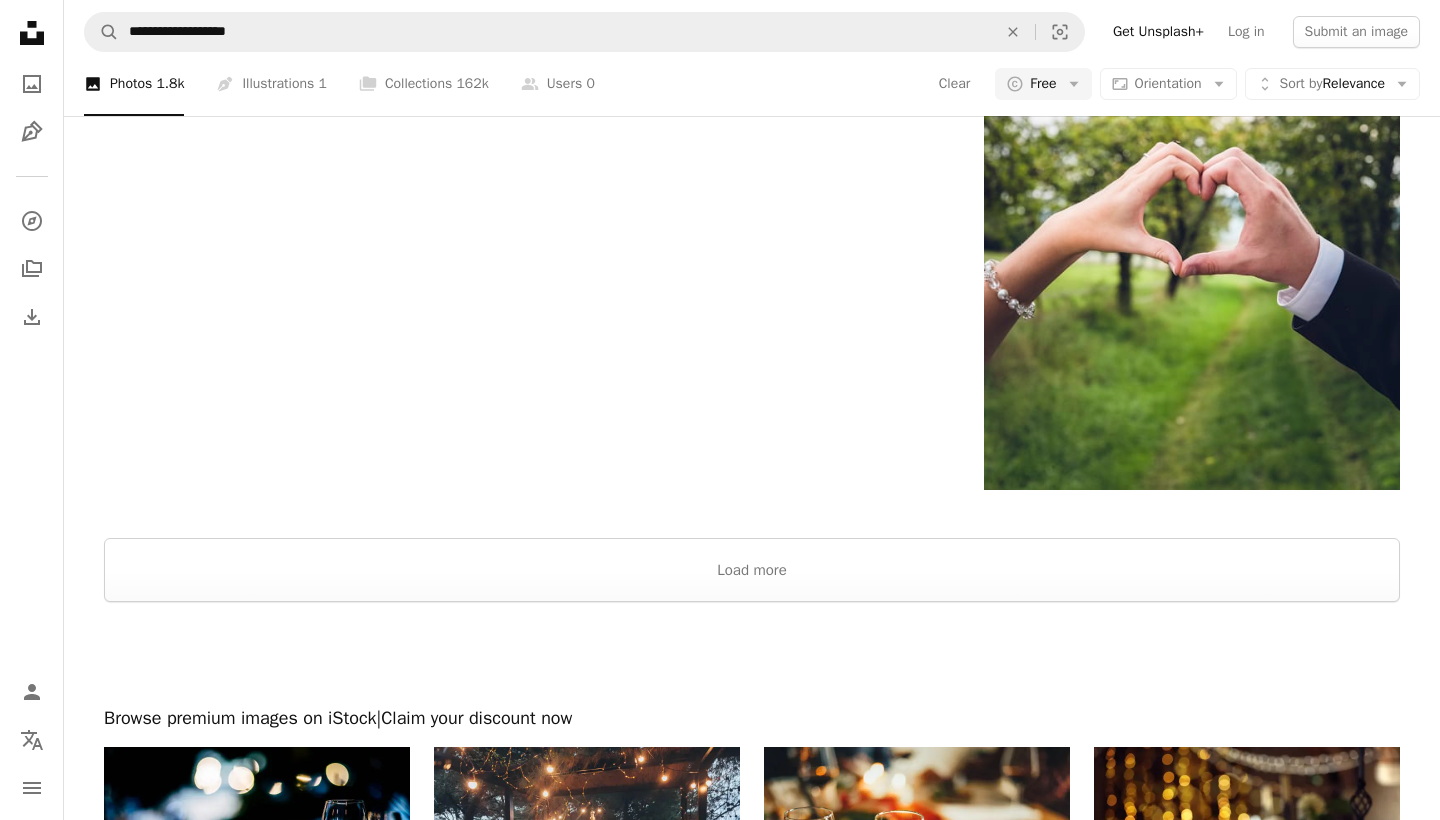 scroll, scrollTop: 3043, scrollLeft: 0, axis: vertical 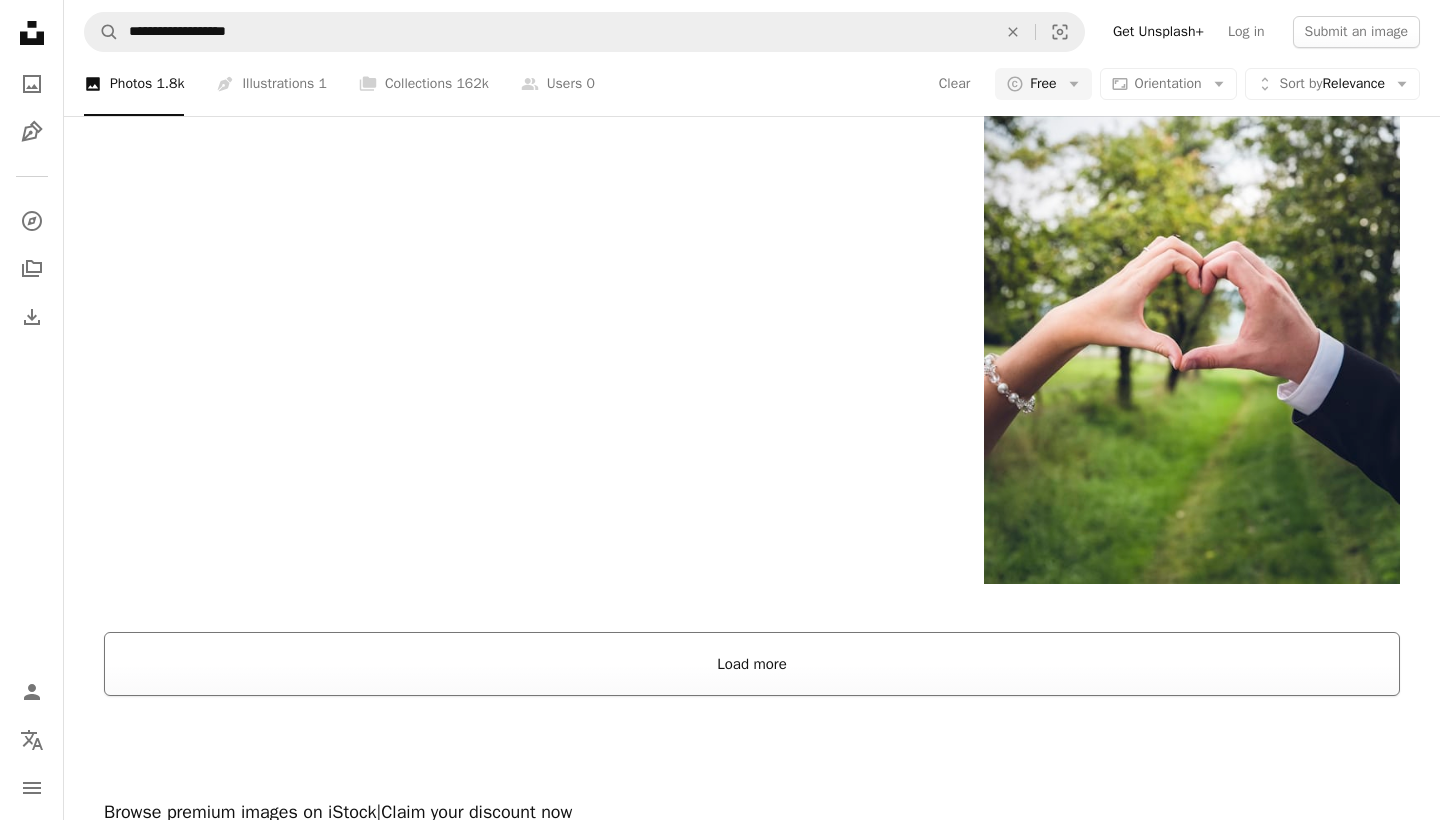 click on "Load more" at bounding box center (752, 664) 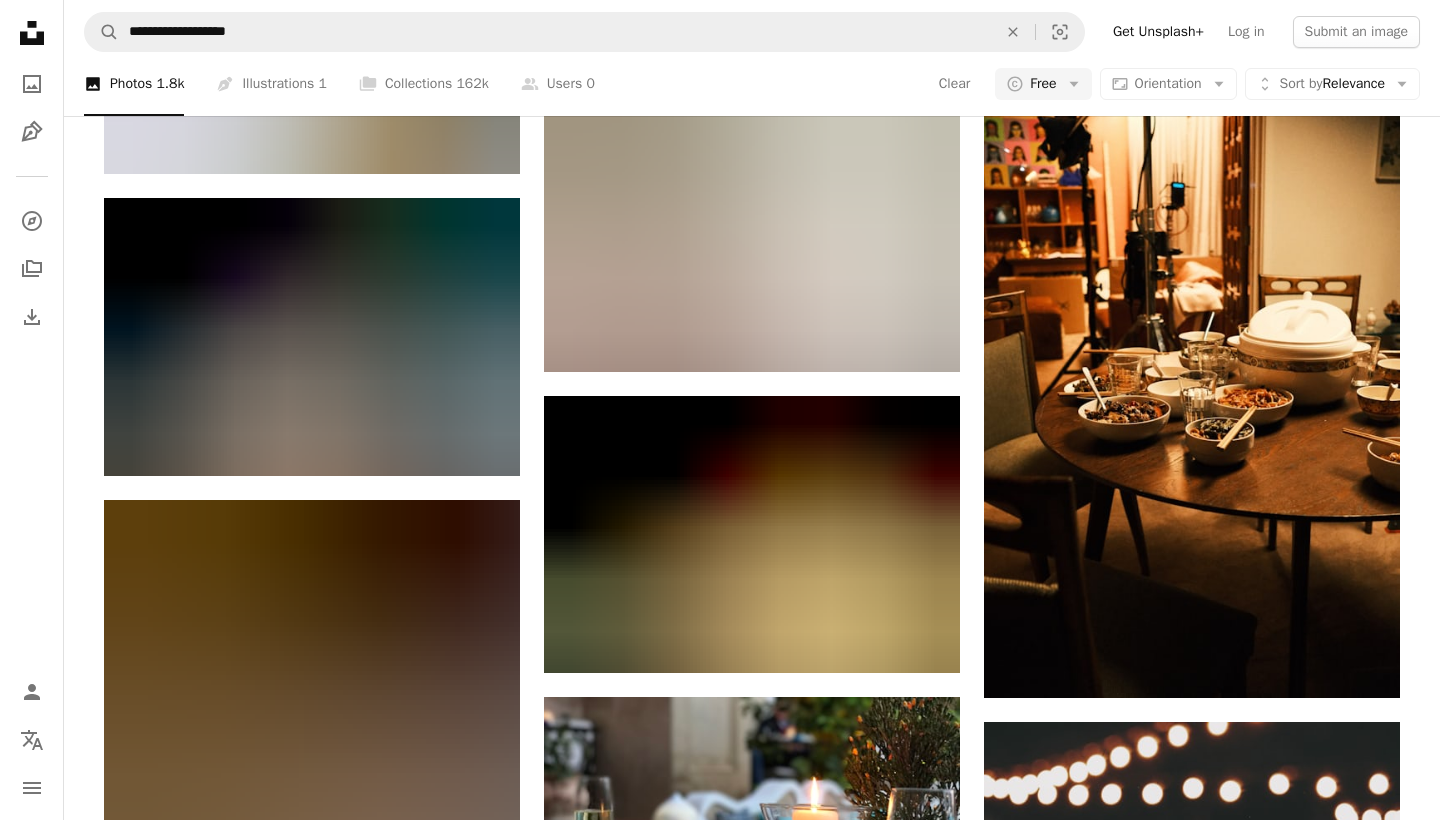 scroll, scrollTop: 34963, scrollLeft: 0, axis: vertical 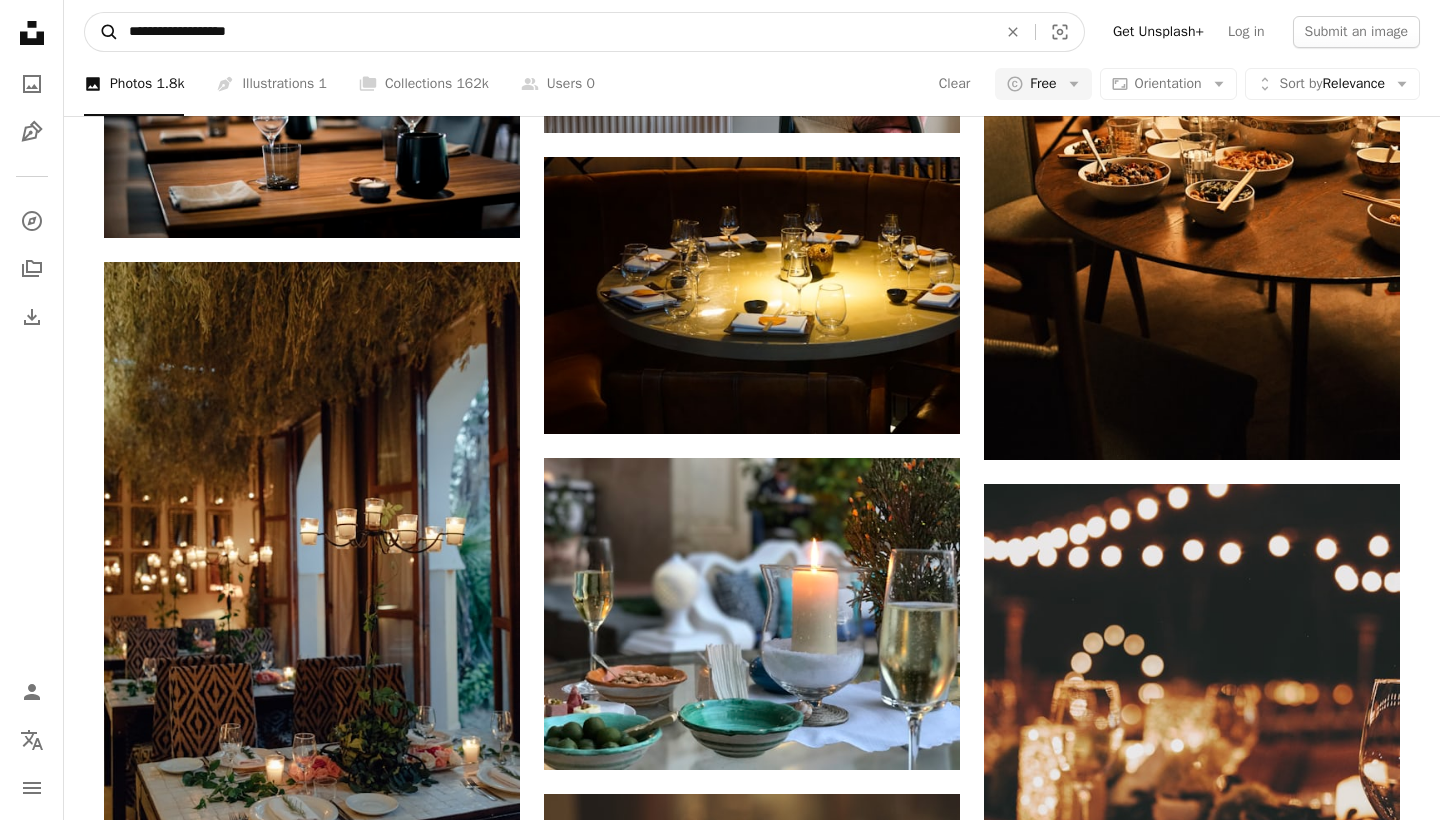 drag, startPoint x: 318, startPoint y: 30, endPoint x: 115, endPoint y: 37, distance: 203.12065 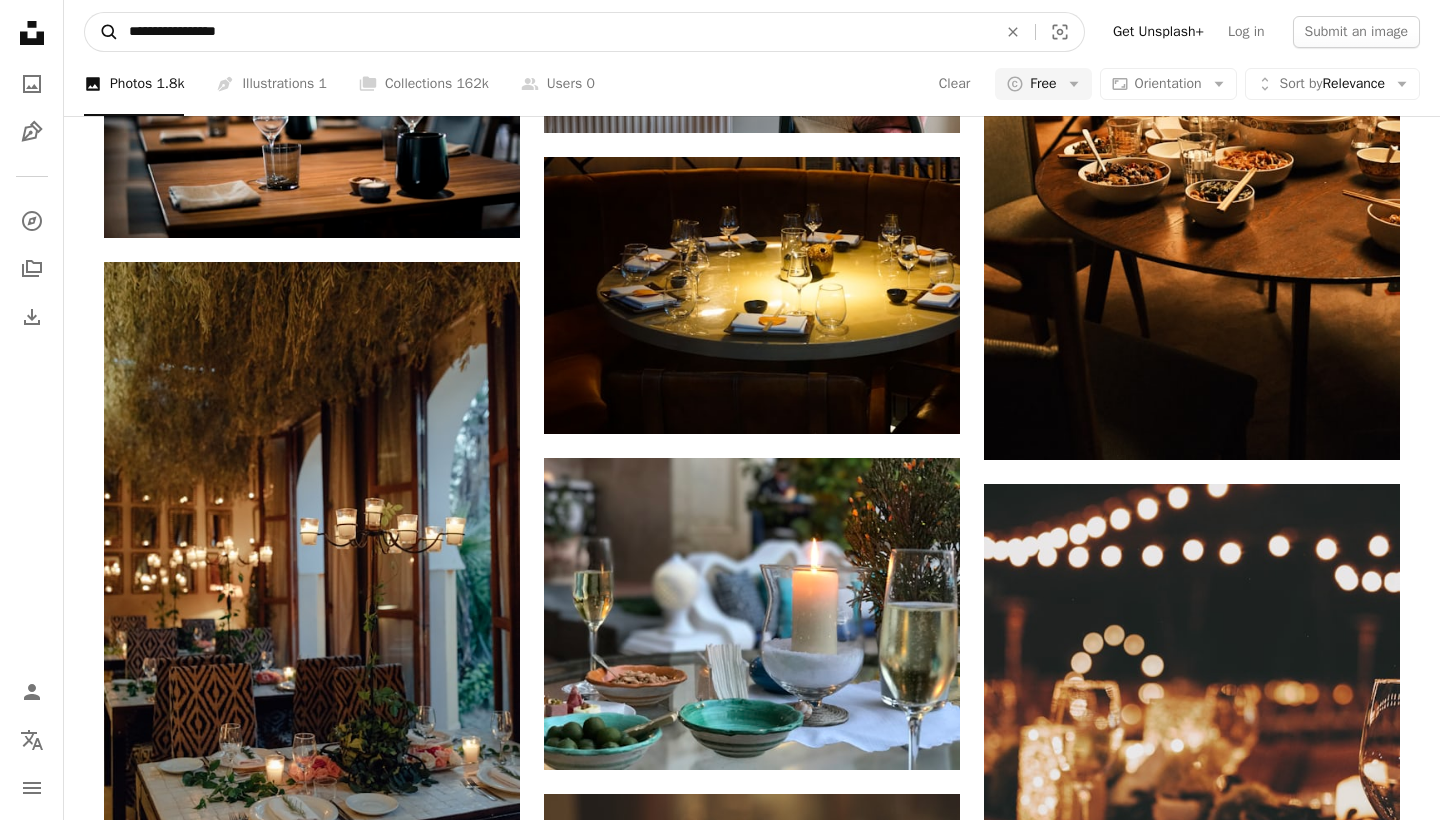 type on "**********" 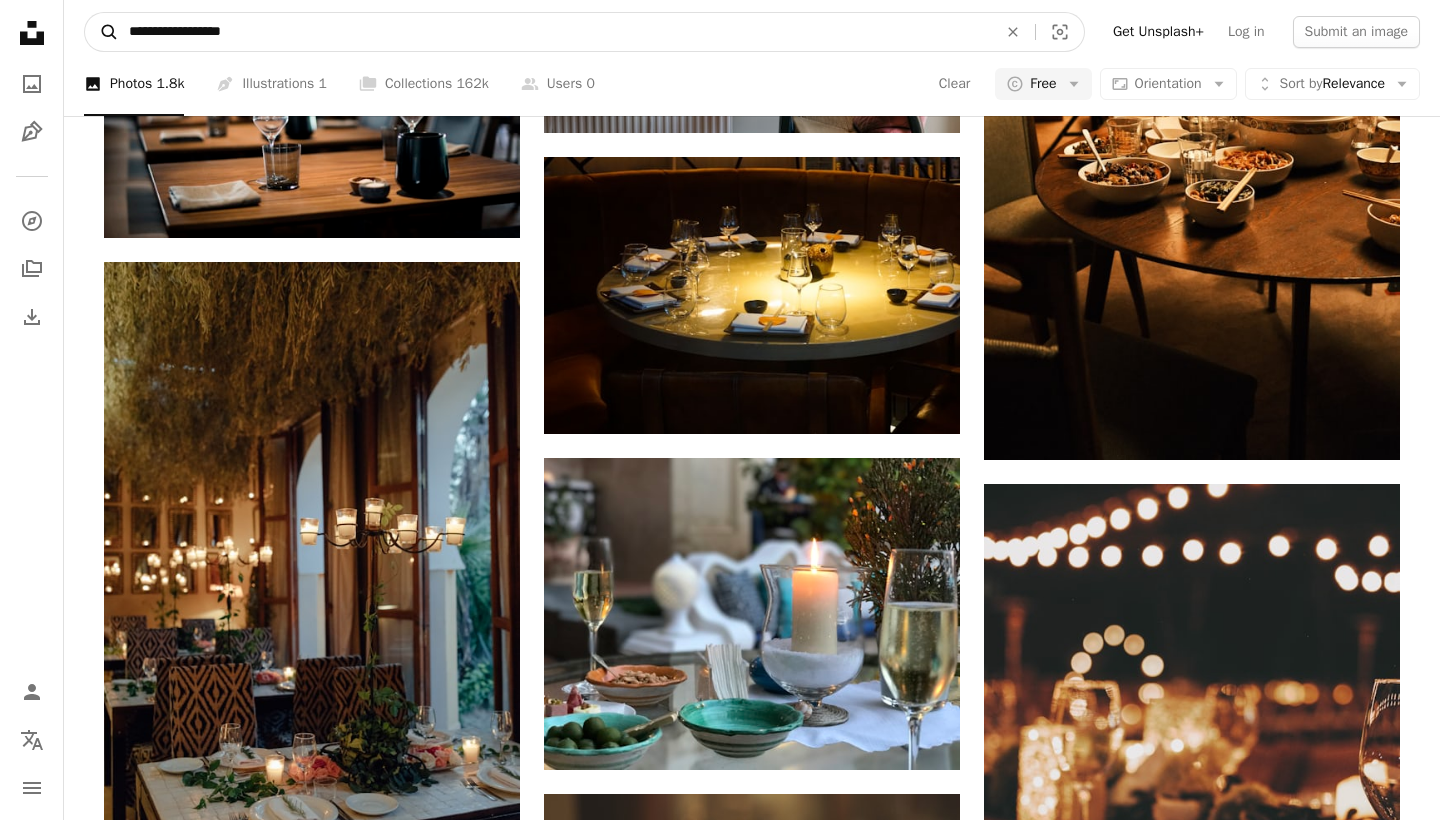 click on "A magnifying glass" at bounding box center (102, 32) 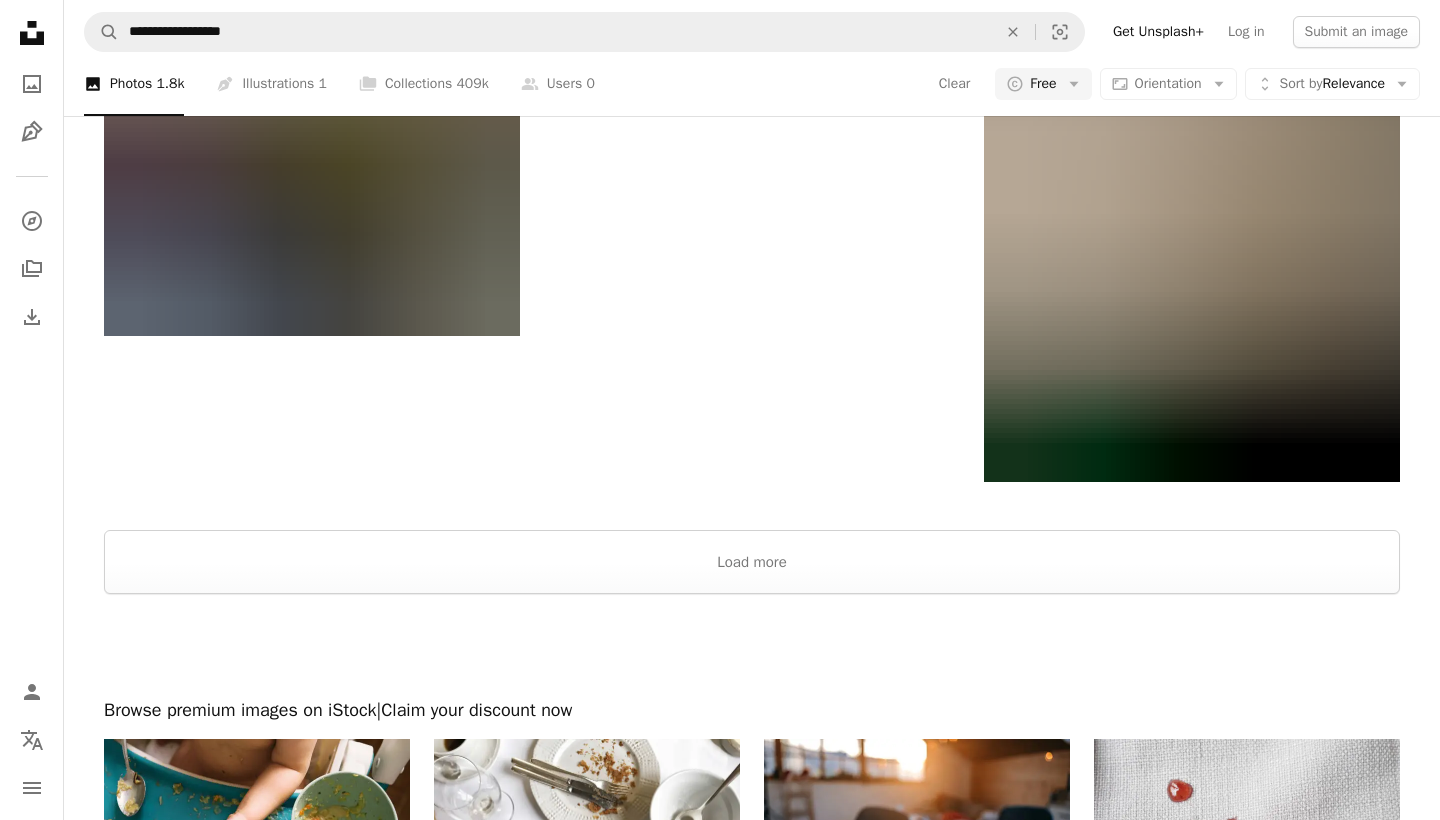 scroll, scrollTop: 3480, scrollLeft: 0, axis: vertical 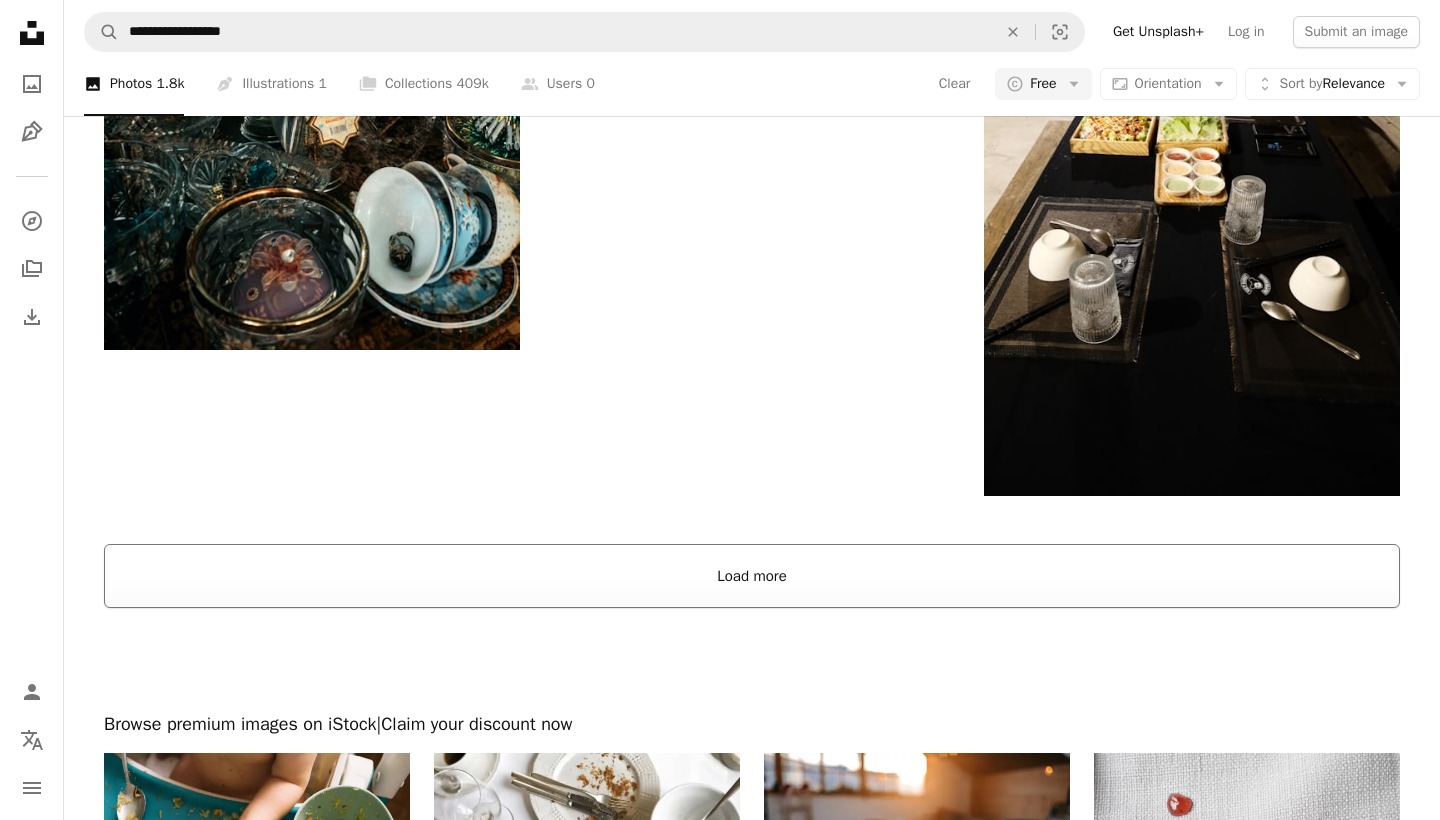 click on "Load more" at bounding box center [752, 576] 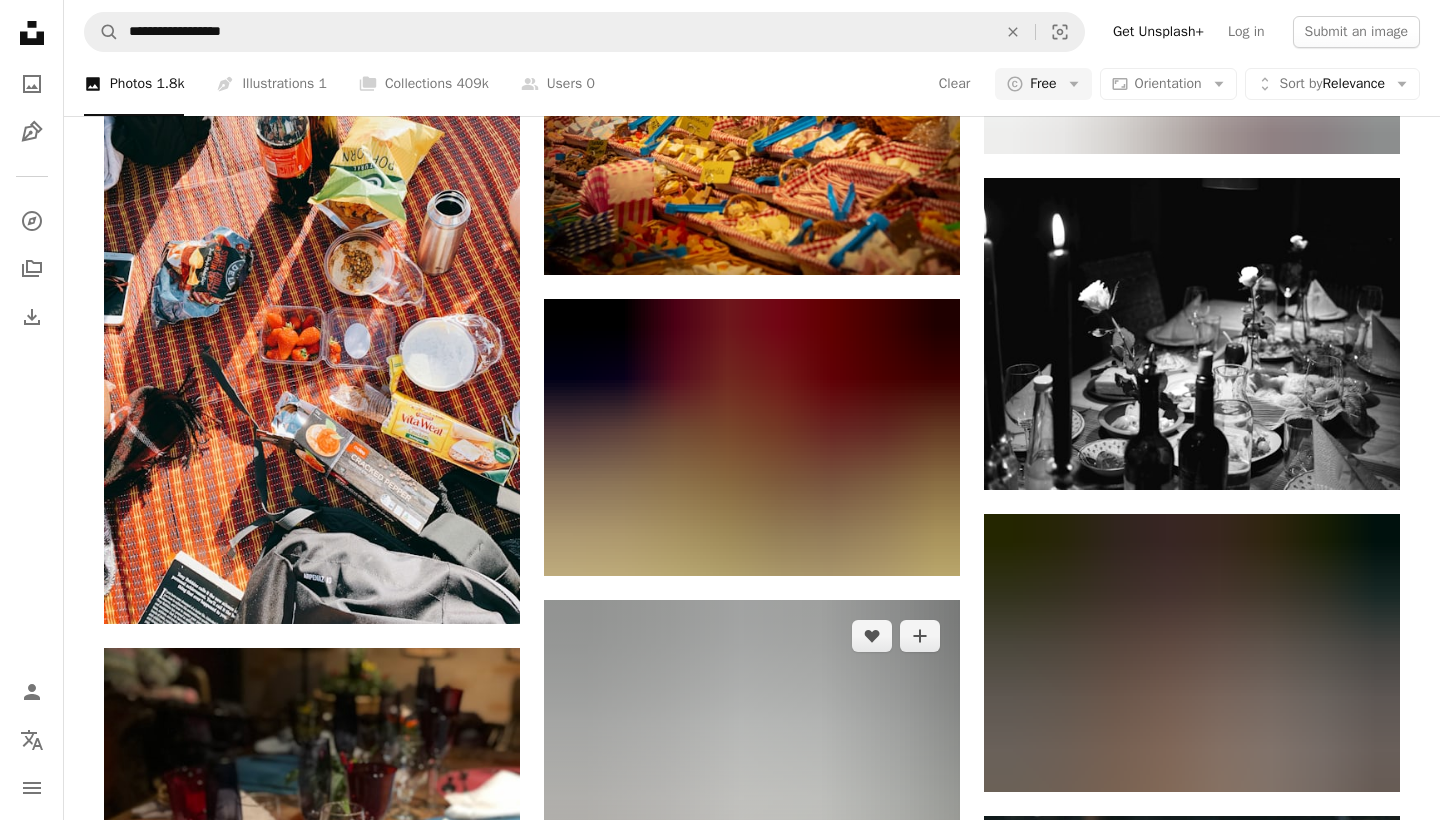 scroll, scrollTop: 18977, scrollLeft: 0, axis: vertical 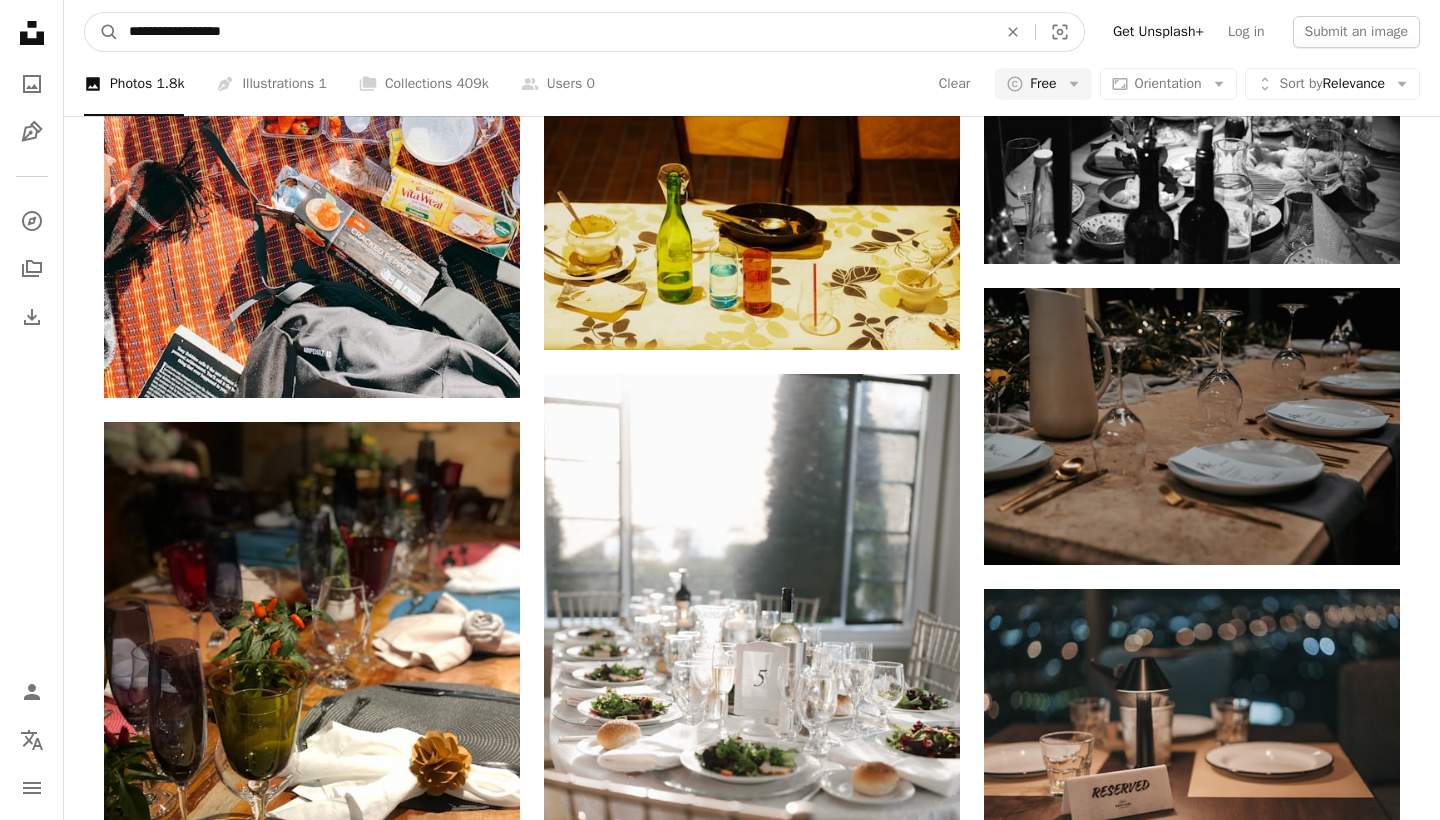 drag, startPoint x: 290, startPoint y: 37, endPoint x: 0, endPoint y: 33, distance: 290.0276 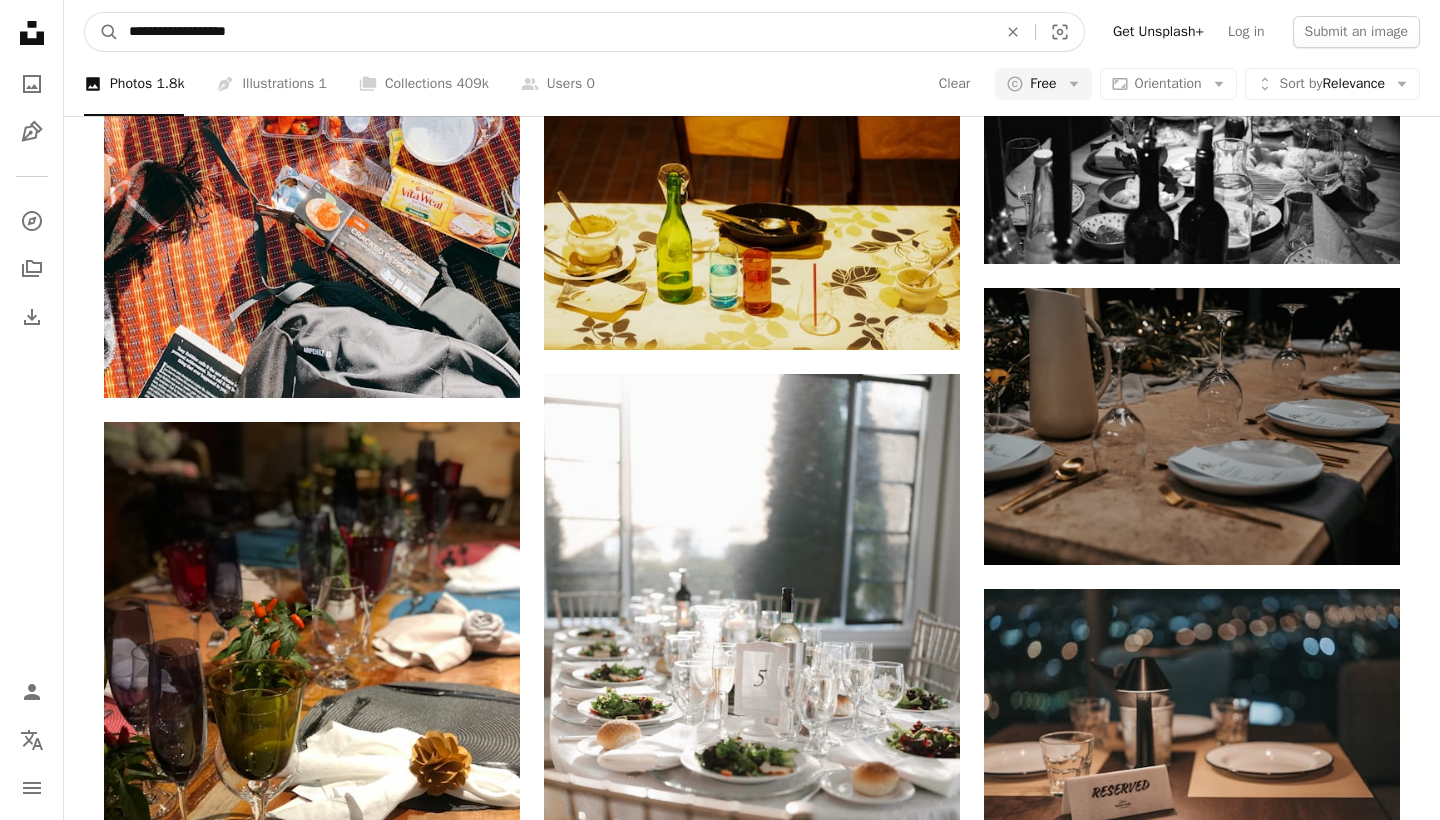 click on "A magnifying glass" at bounding box center [102, 32] 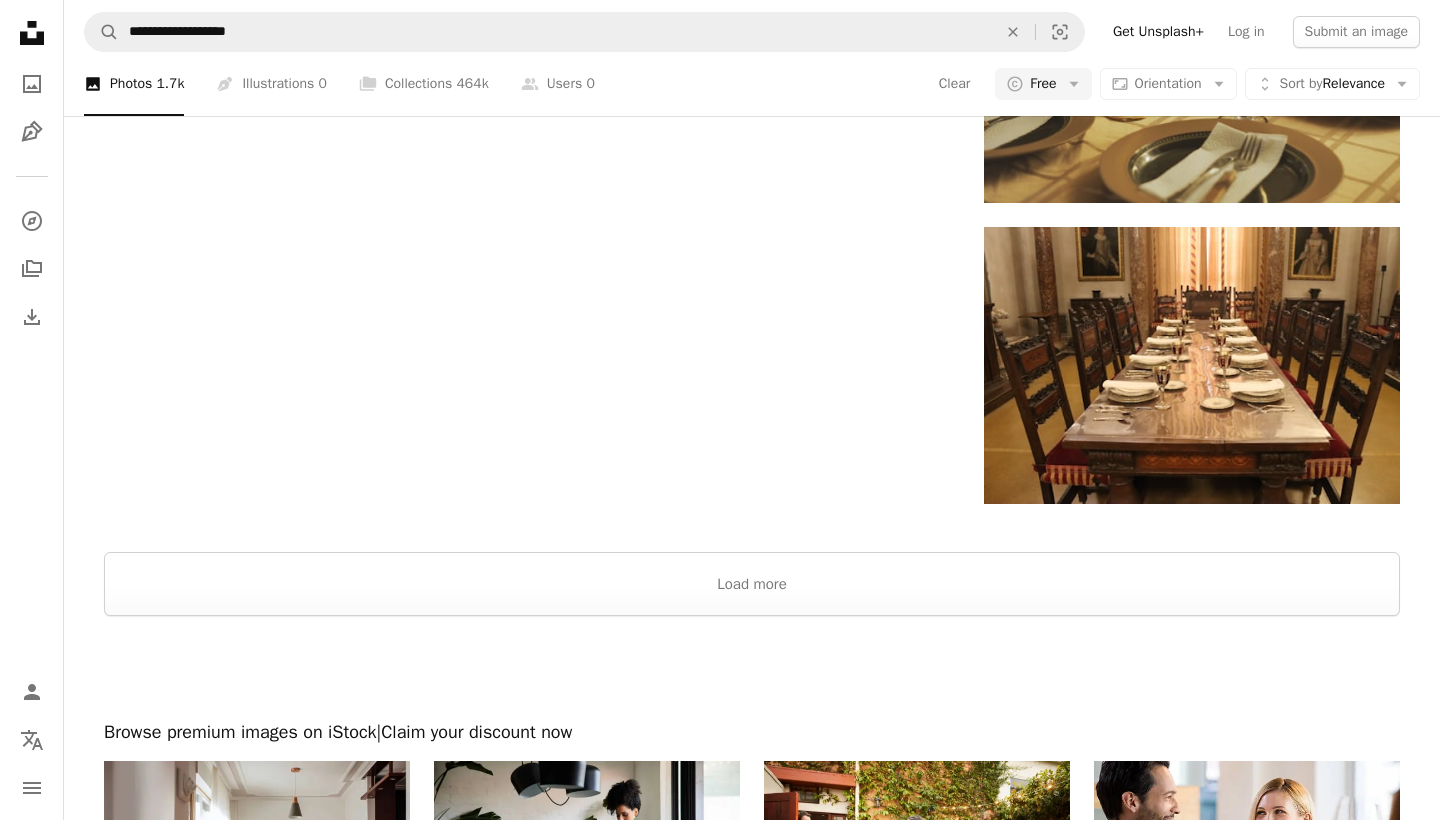 scroll, scrollTop: 3853, scrollLeft: 0, axis: vertical 